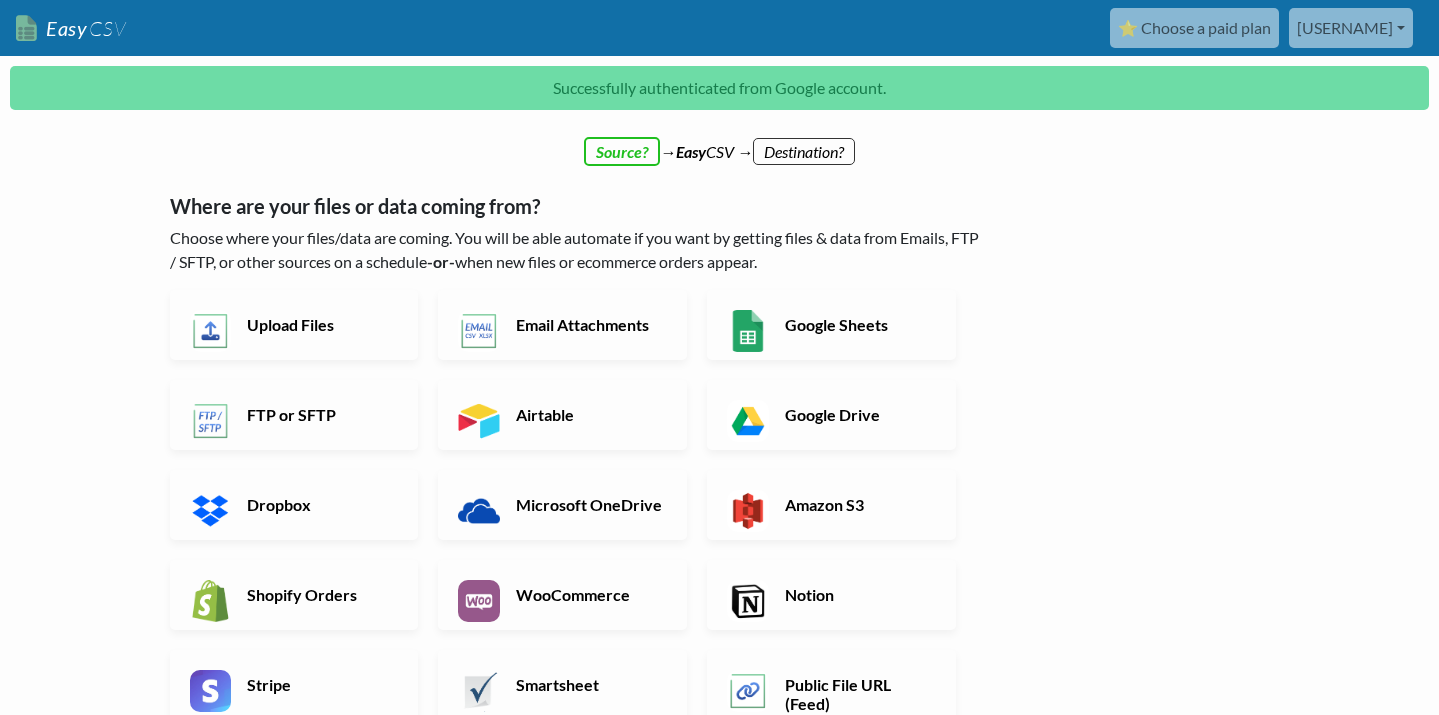 scroll, scrollTop: 0, scrollLeft: 0, axis: both 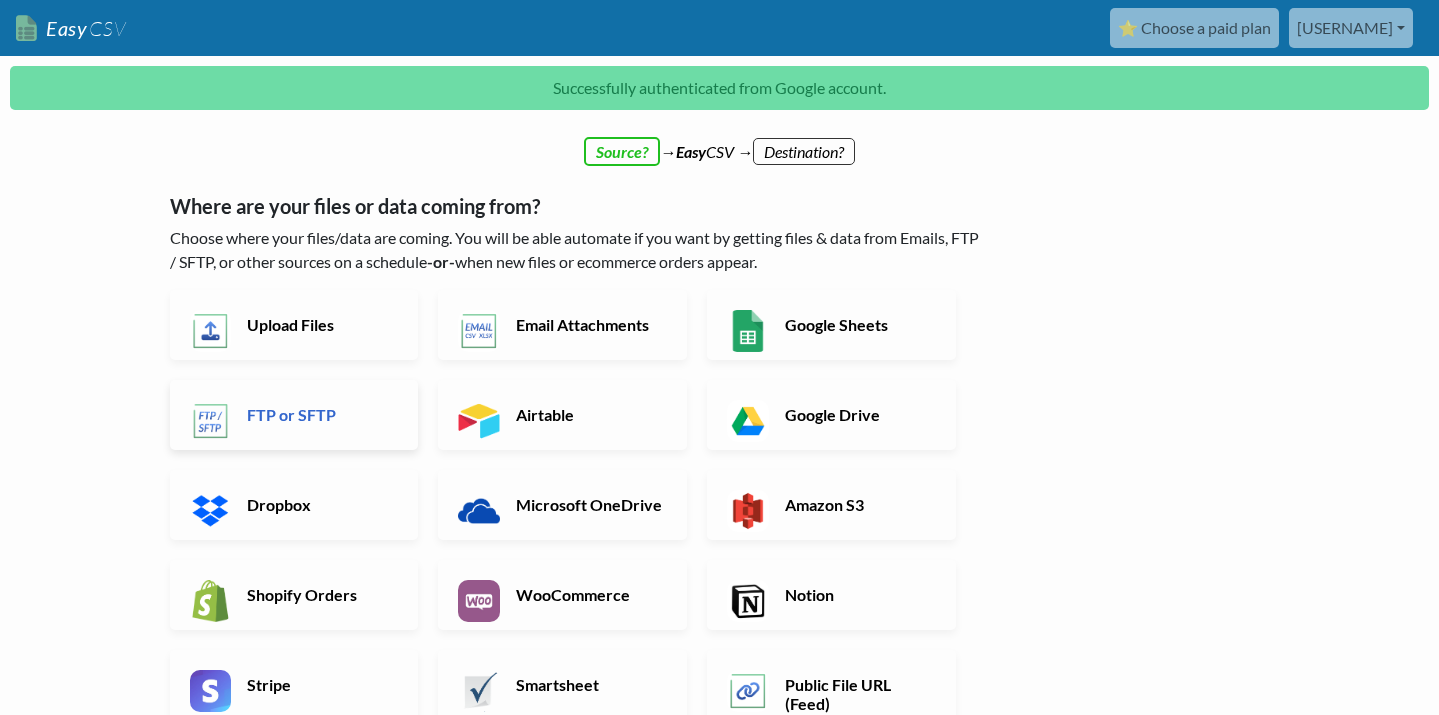 click on "FTP or SFTP" at bounding box center (294, 415) 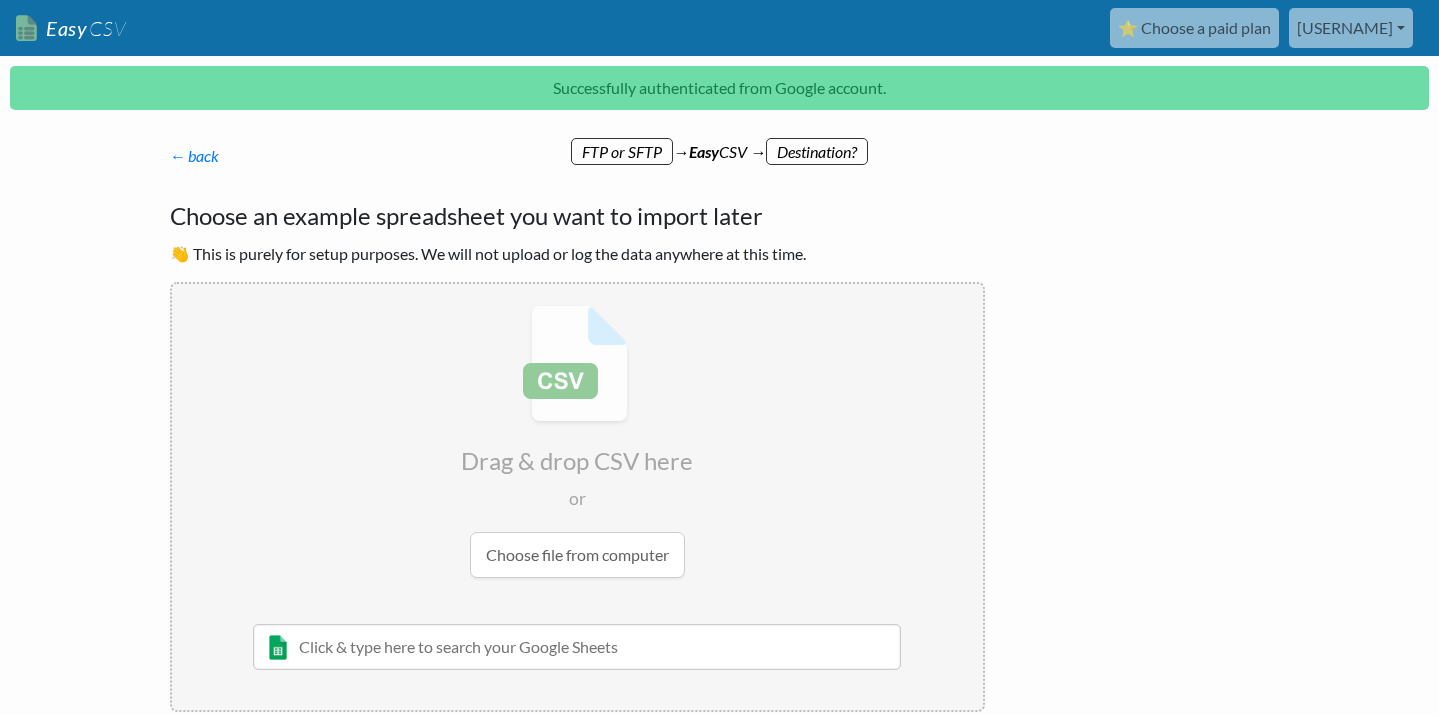 click on "← back   Thanks for signing up! Set up your Import Flow and Upload Page in 1 minute below :)" at bounding box center (577, 156) 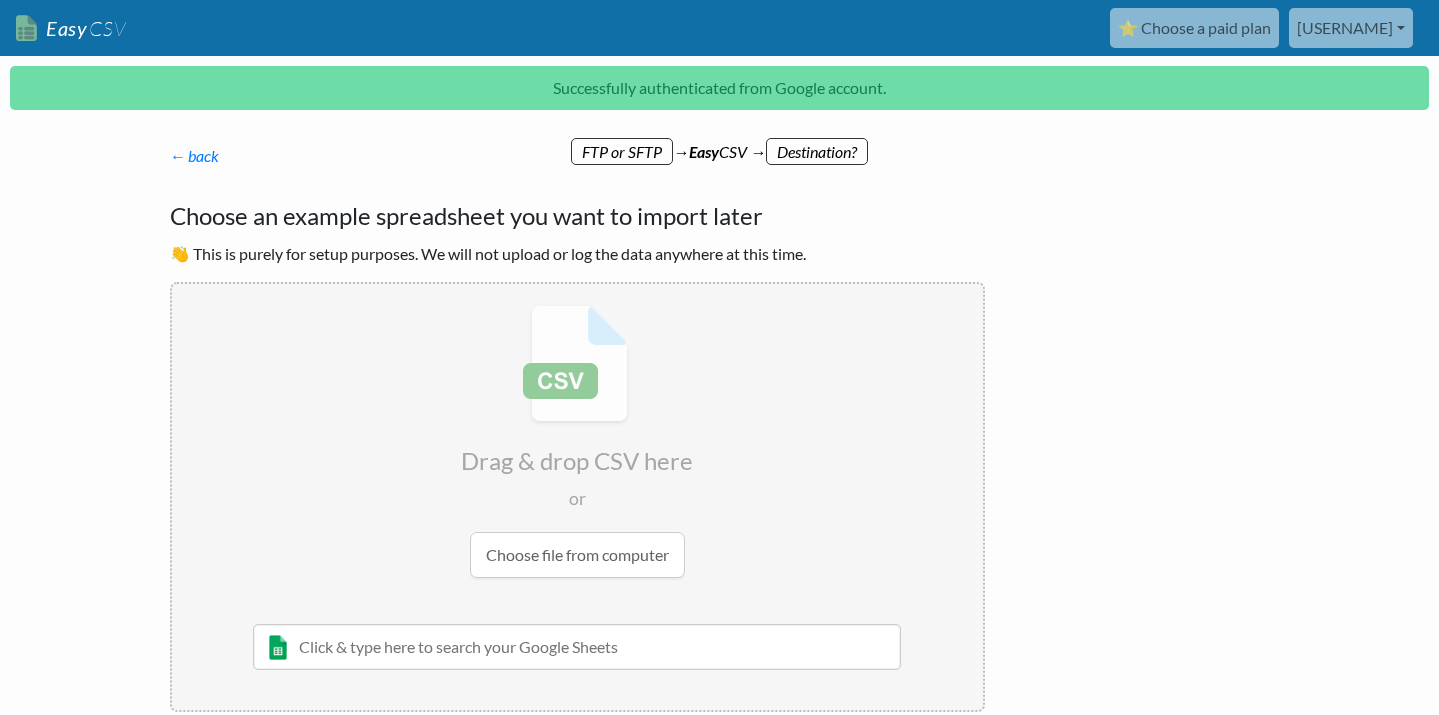 click on "← back   Thanks for signing up! Set up your Import Flow and Upload Page in 1 minute below :)" at bounding box center (577, 156) 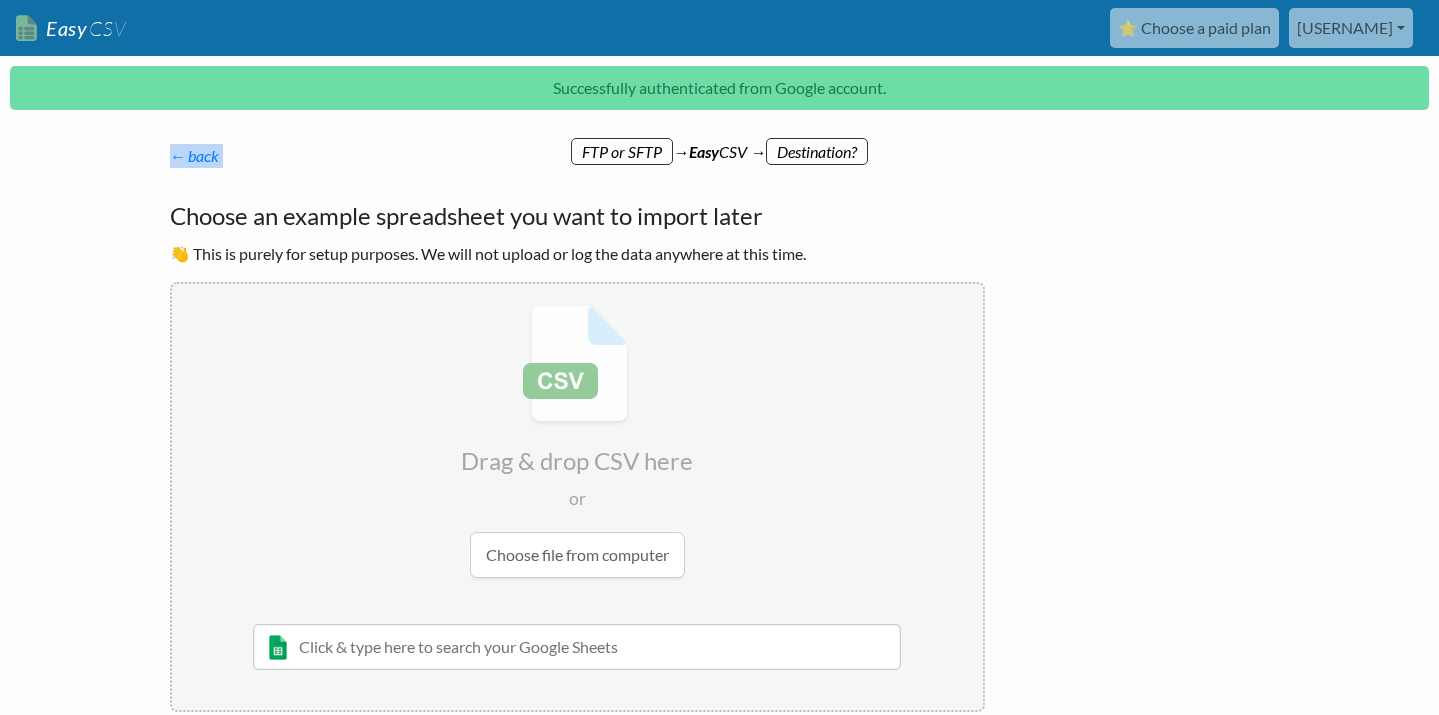 click on "← back   Thanks for signing up! Set up your Import Flow and Upload Page in 1 minute below :)" at bounding box center (577, 156) 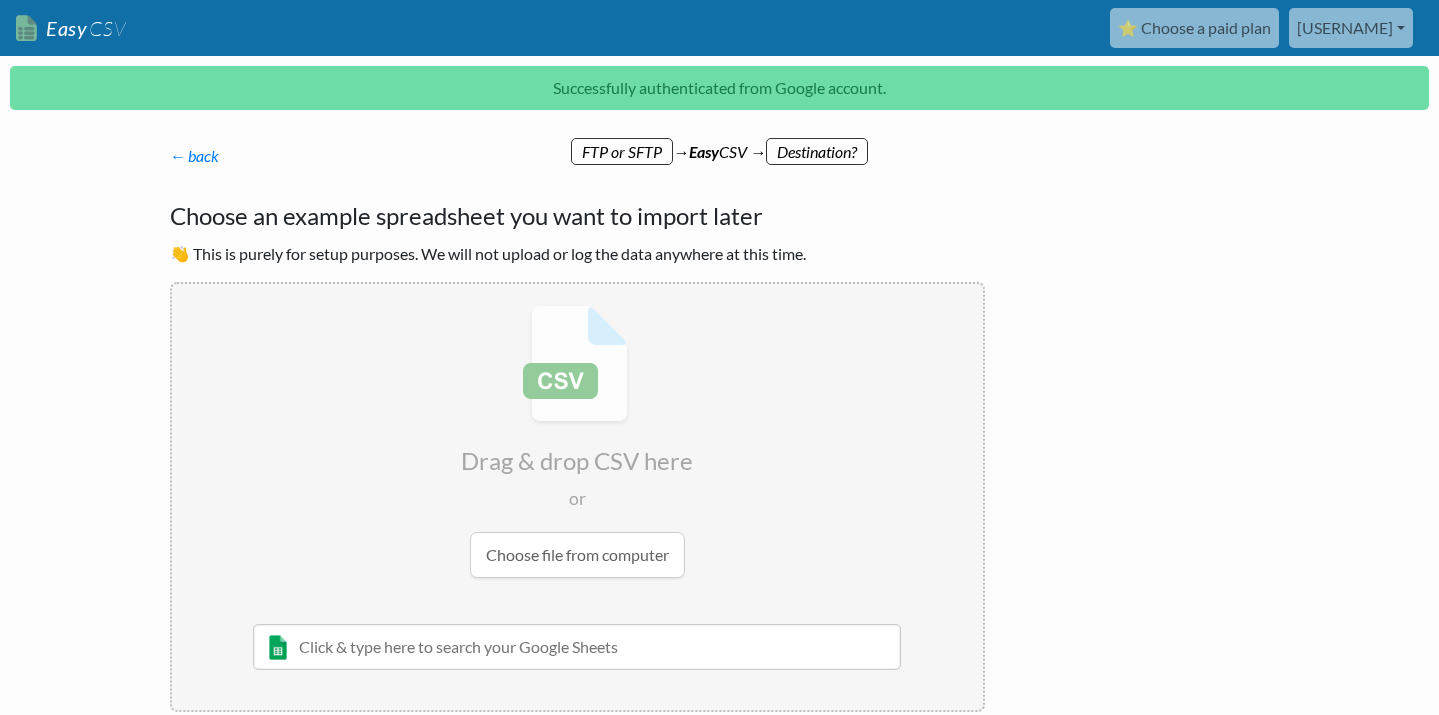 click on "← back   Thanks for signing up! Set up your Import Flow and Upload Page in 1 minute below :)" at bounding box center (577, 156) 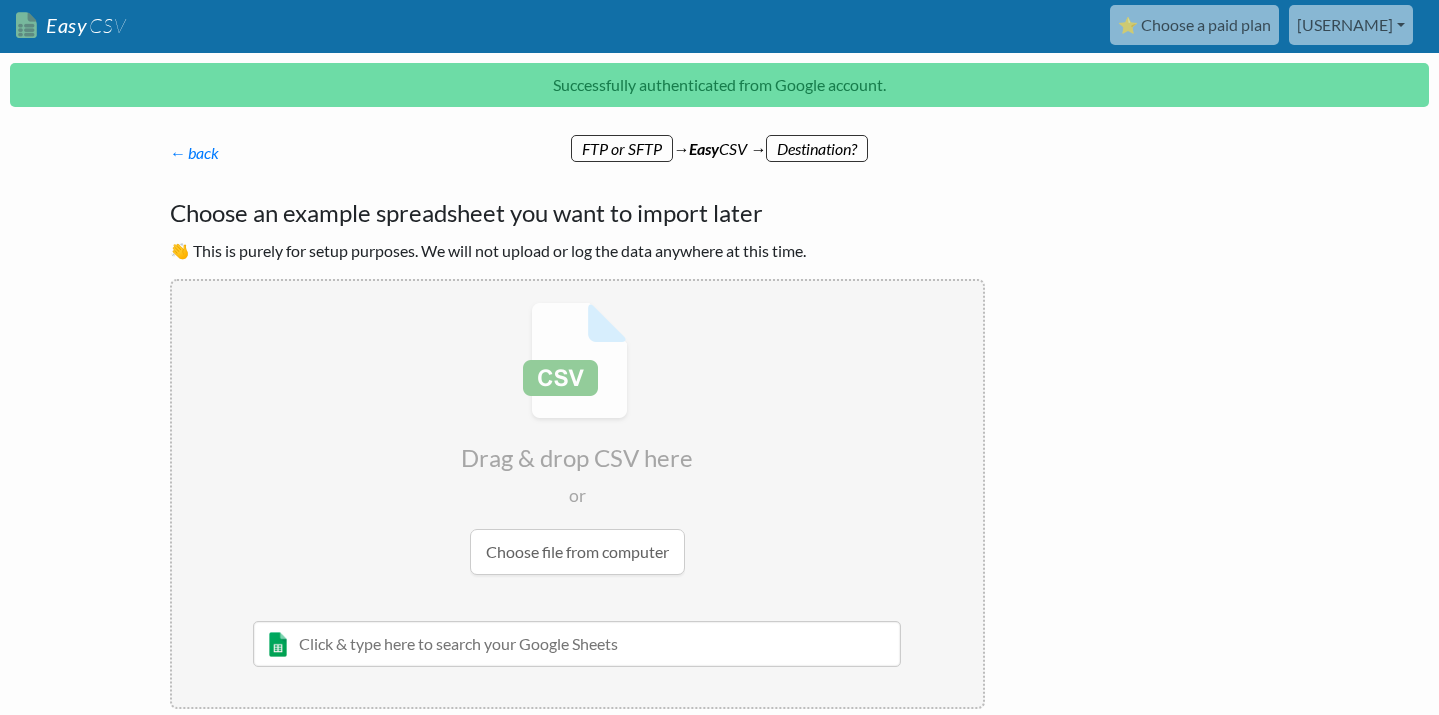 scroll, scrollTop: 4, scrollLeft: 0, axis: vertical 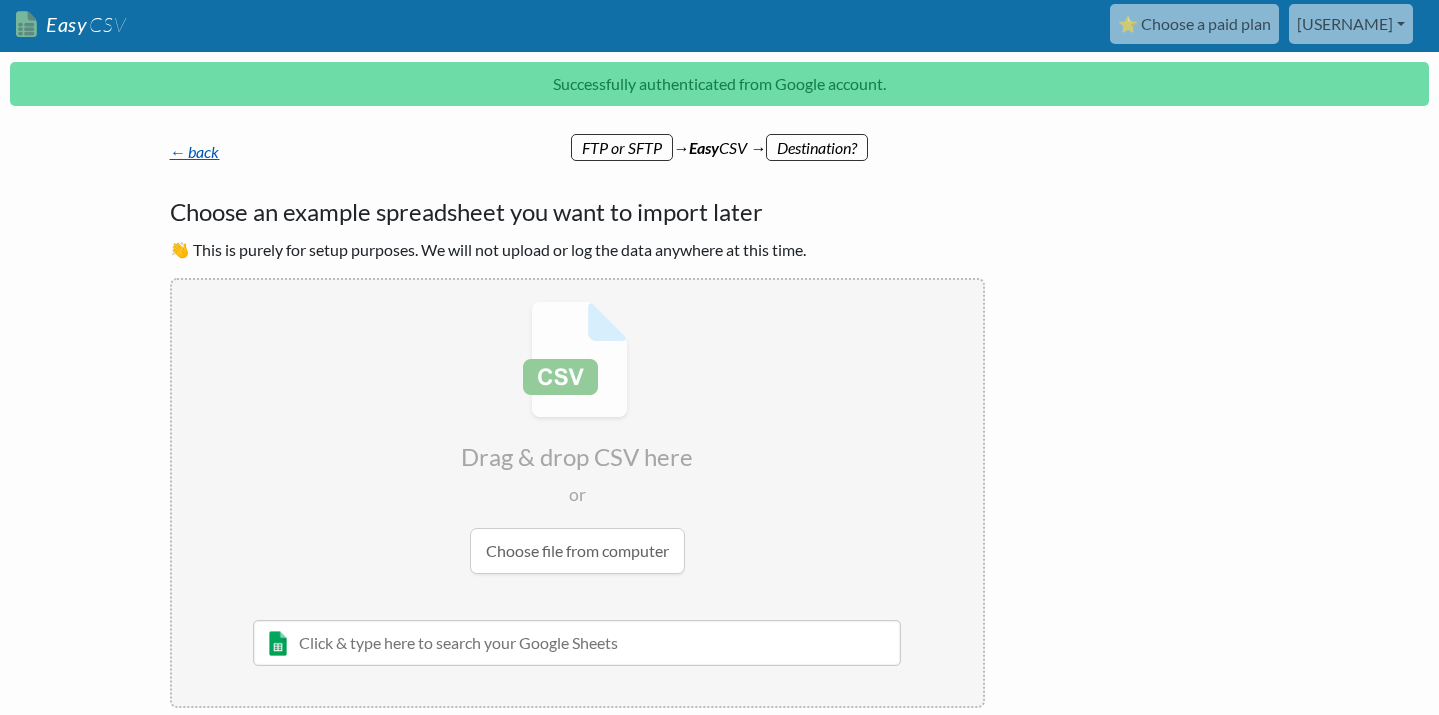 click on "← back" at bounding box center (195, 151) 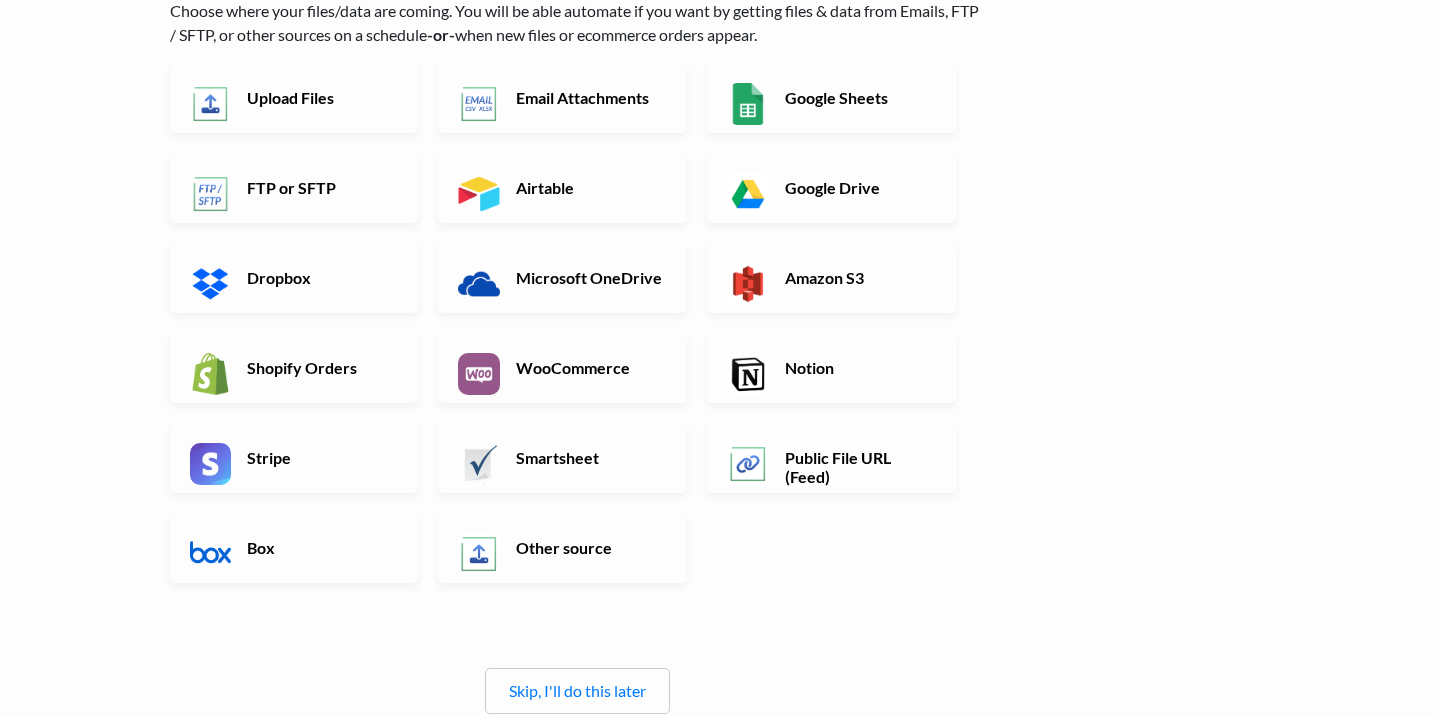 scroll, scrollTop: 165, scrollLeft: 0, axis: vertical 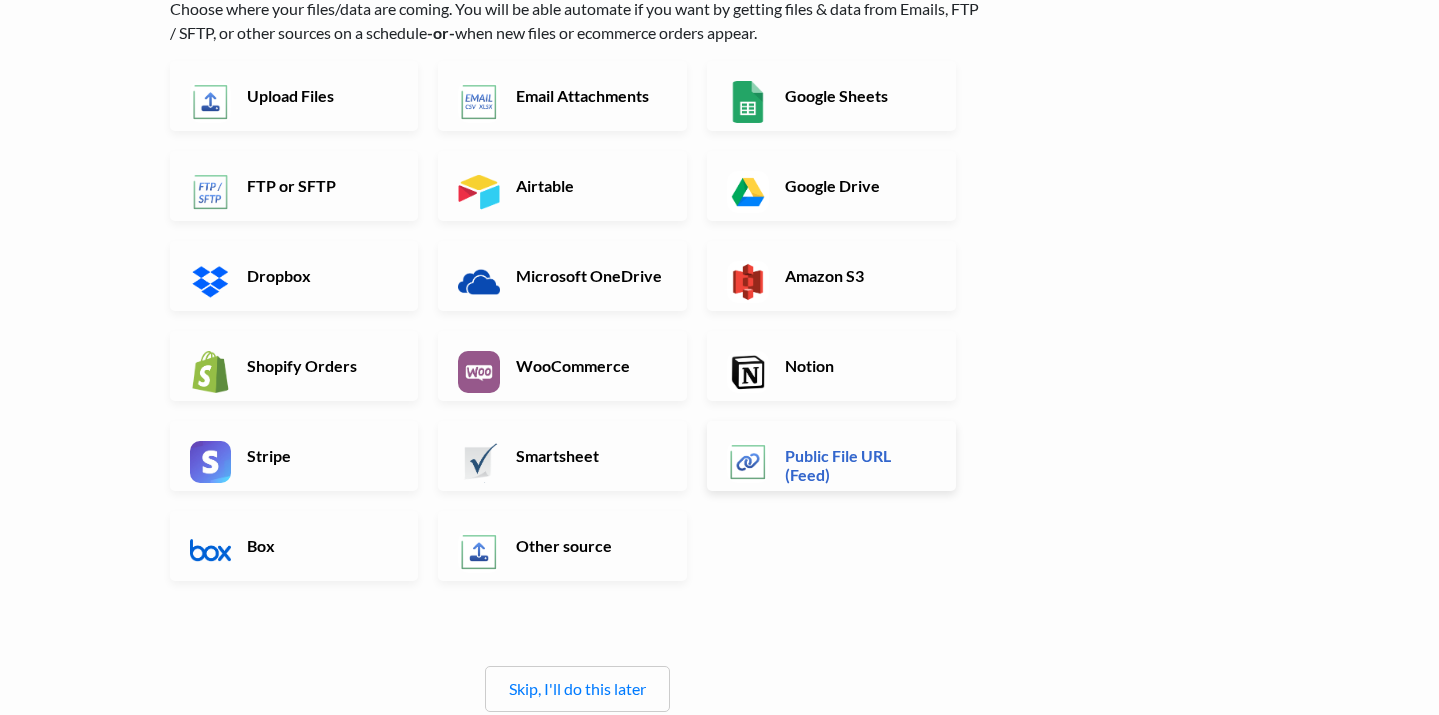 click on "Public File URL (Feed)" at bounding box center [831, 456] 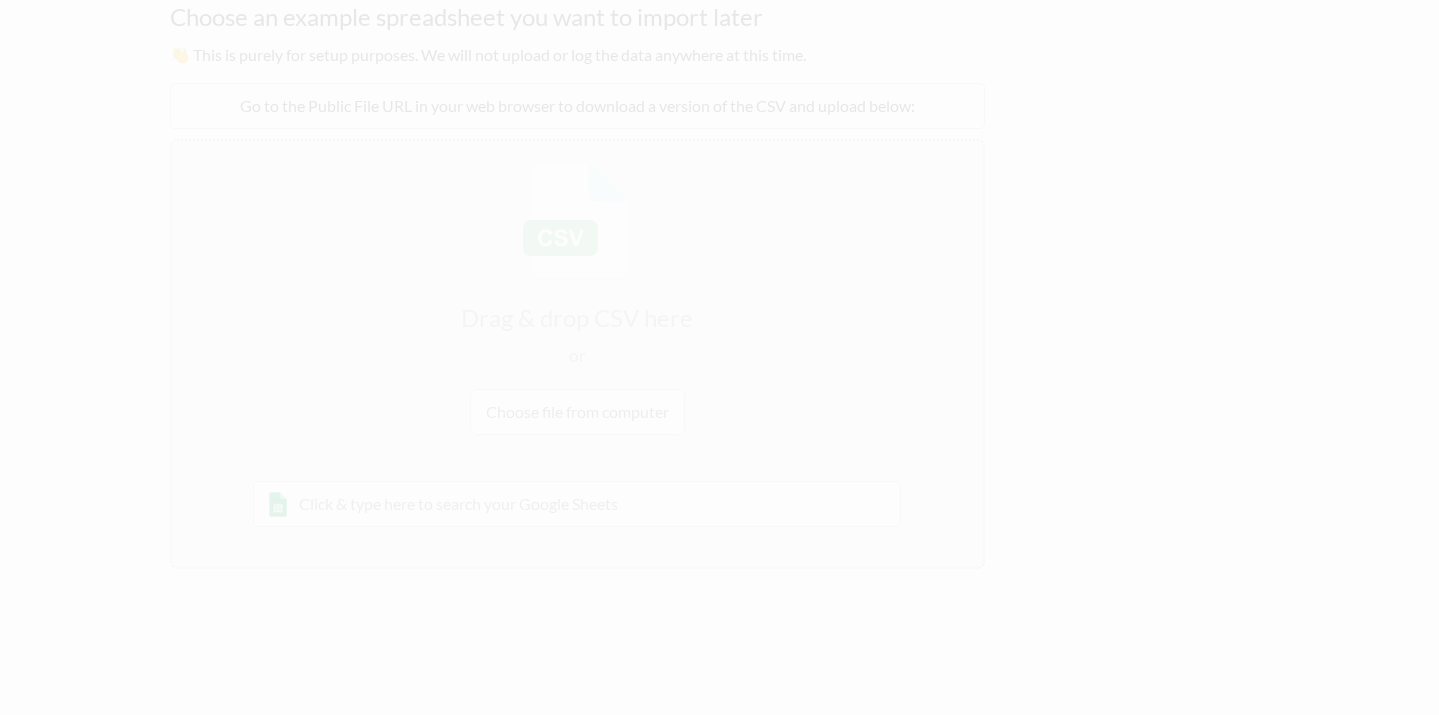 scroll, scrollTop: 0, scrollLeft: 0, axis: both 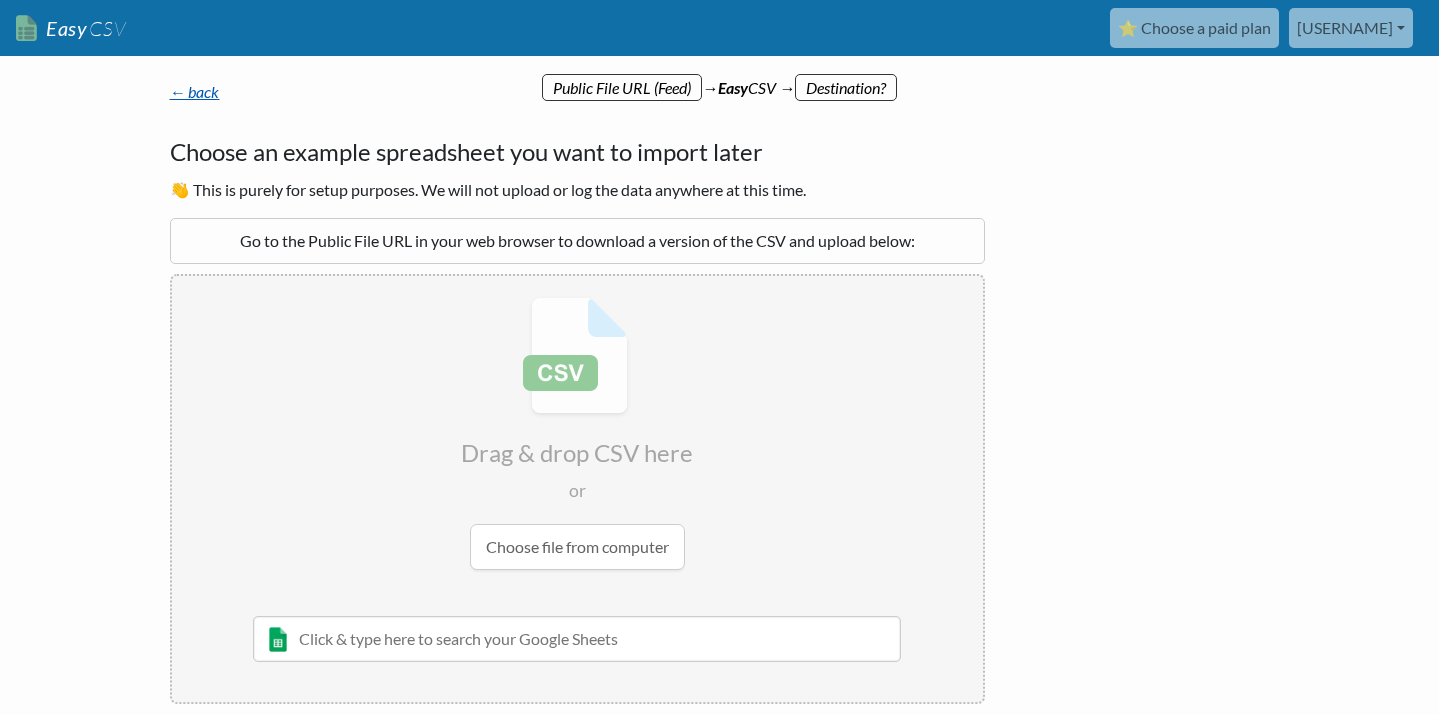click on "← back" at bounding box center [195, 91] 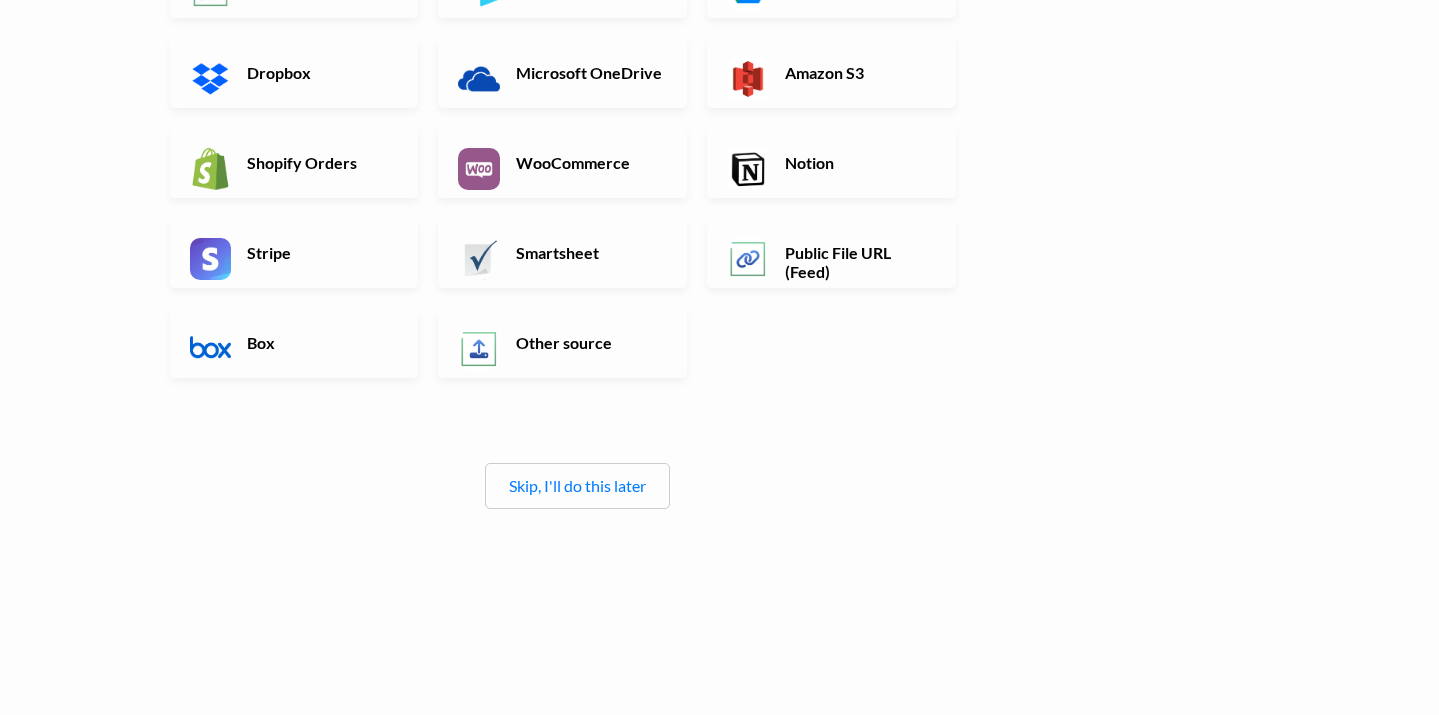 scroll, scrollTop: 369, scrollLeft: 0, axis: vertical 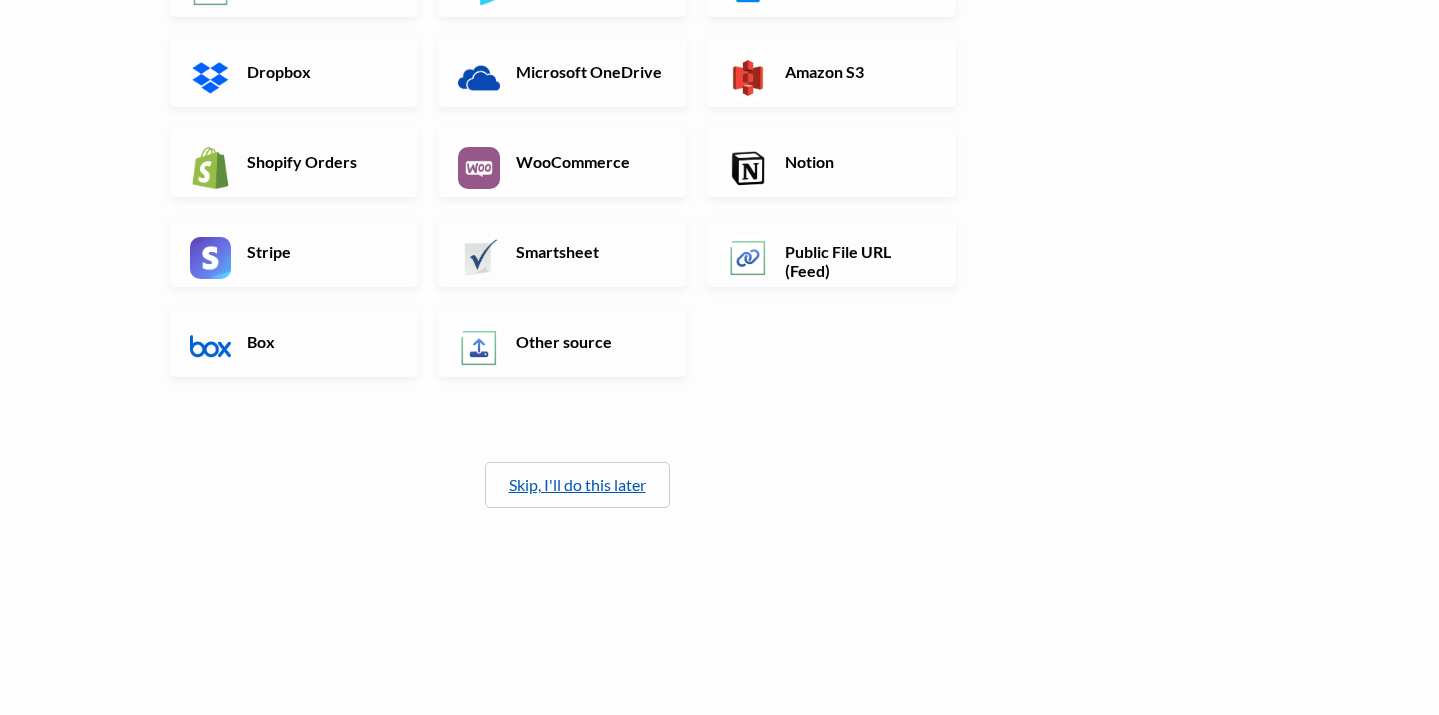 click on "Skip, I'll do this later" at bounding box center (577, 484) 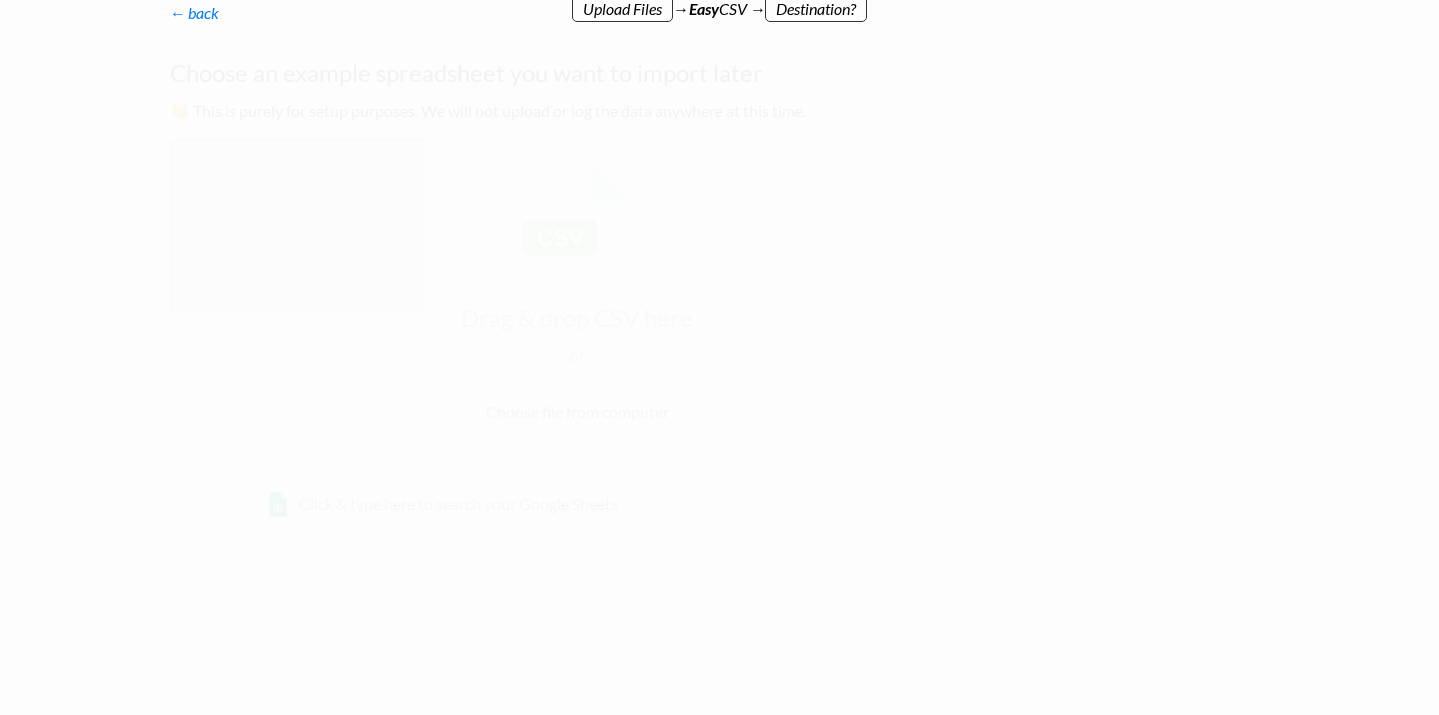 scroll, scrollTop: 0, scrollLeft: 0, axis: both 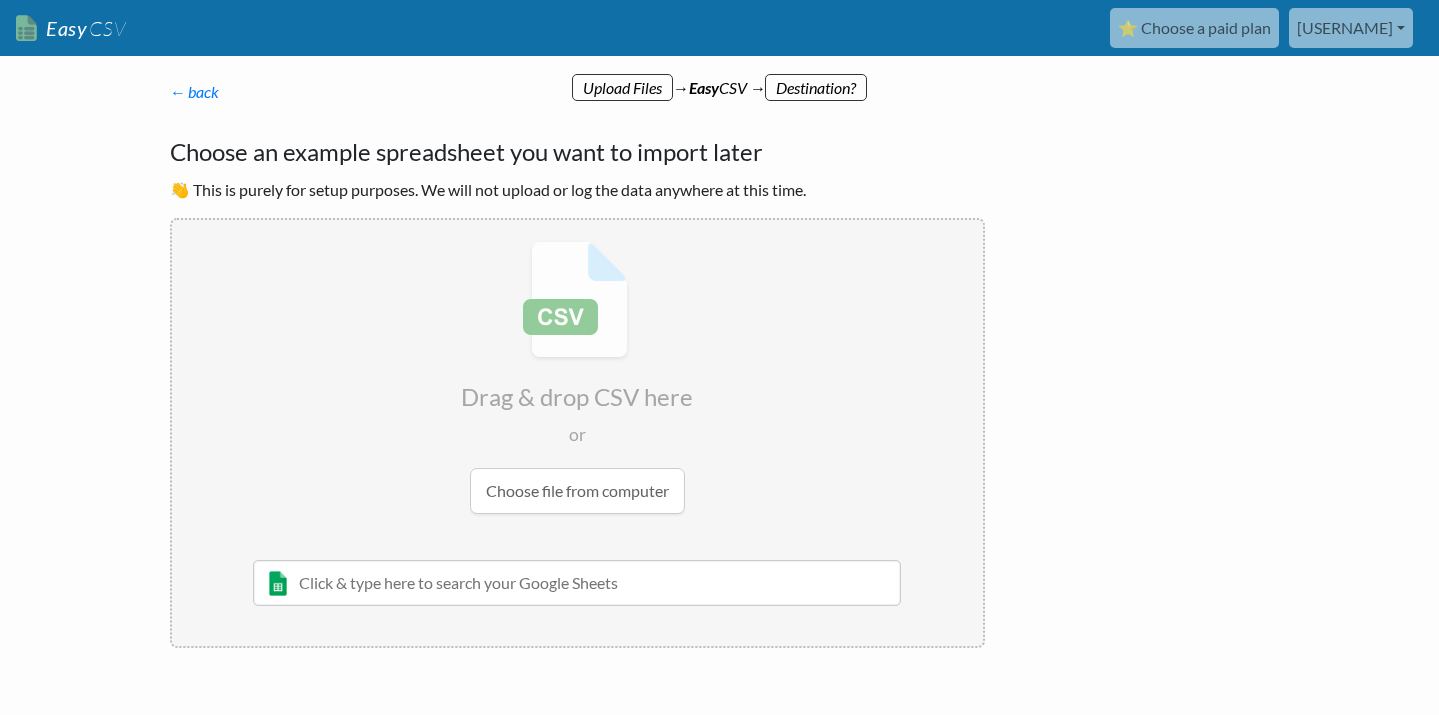 click on "← back   Thanks for signing up! Set up your Import Flow and Upload Page in 1 minute below :)" at bounding box center [577, 92] 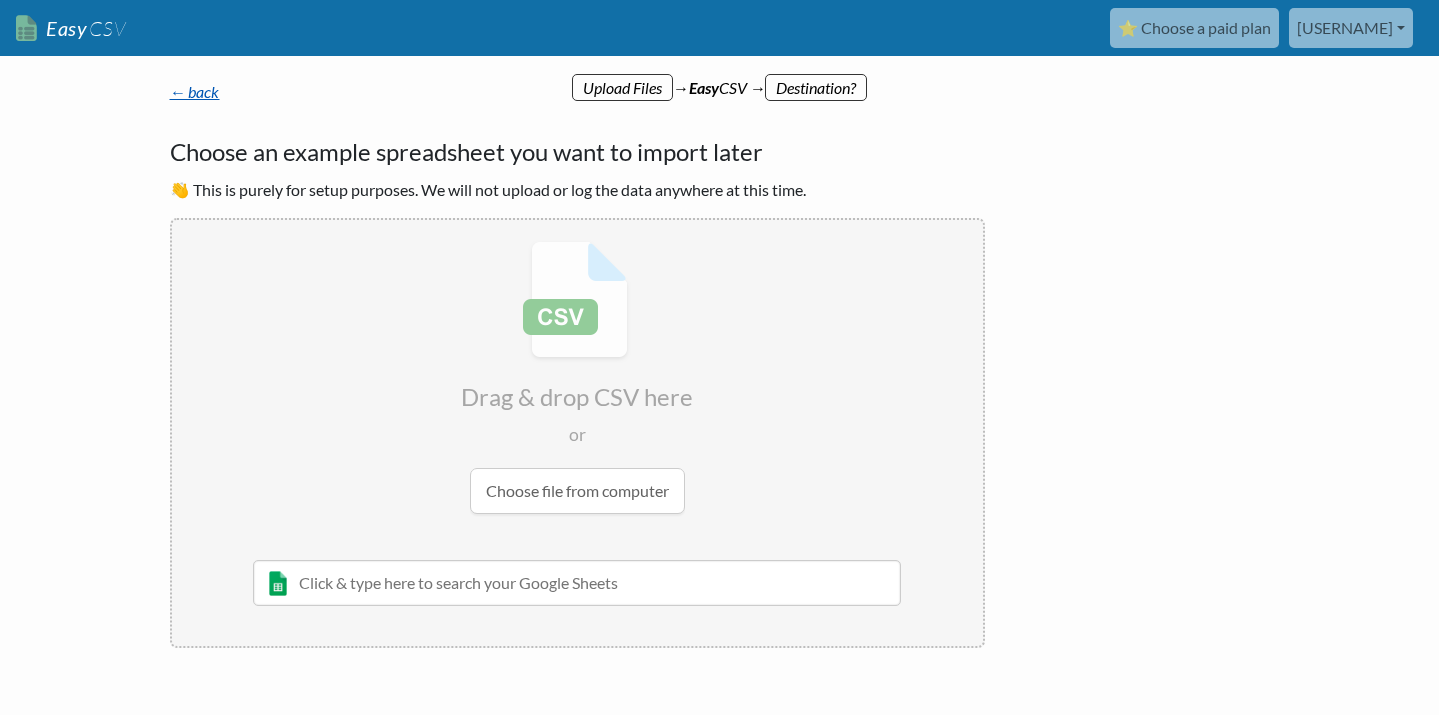 click on "← back" at bounding box center (195, 91) 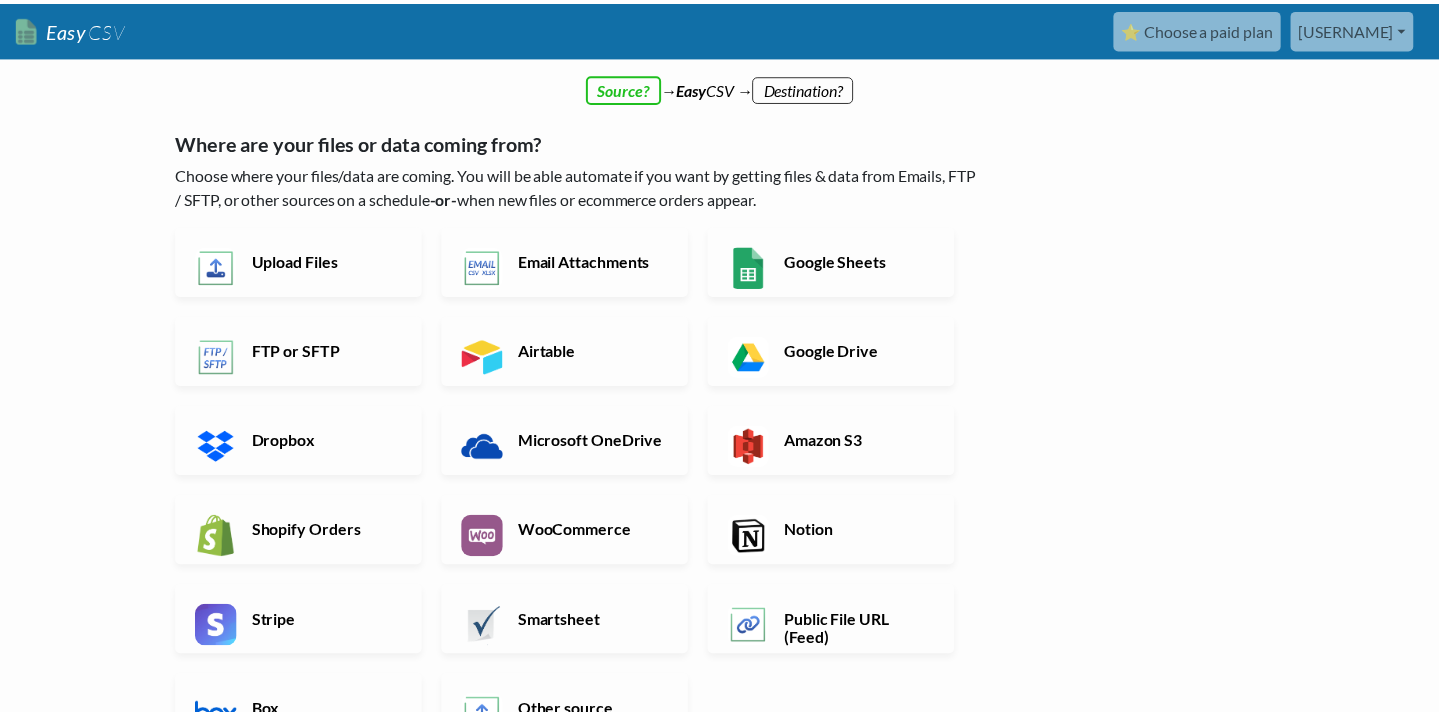 scroll, scrollTop: 0, scrollLeft: 0, axis: both 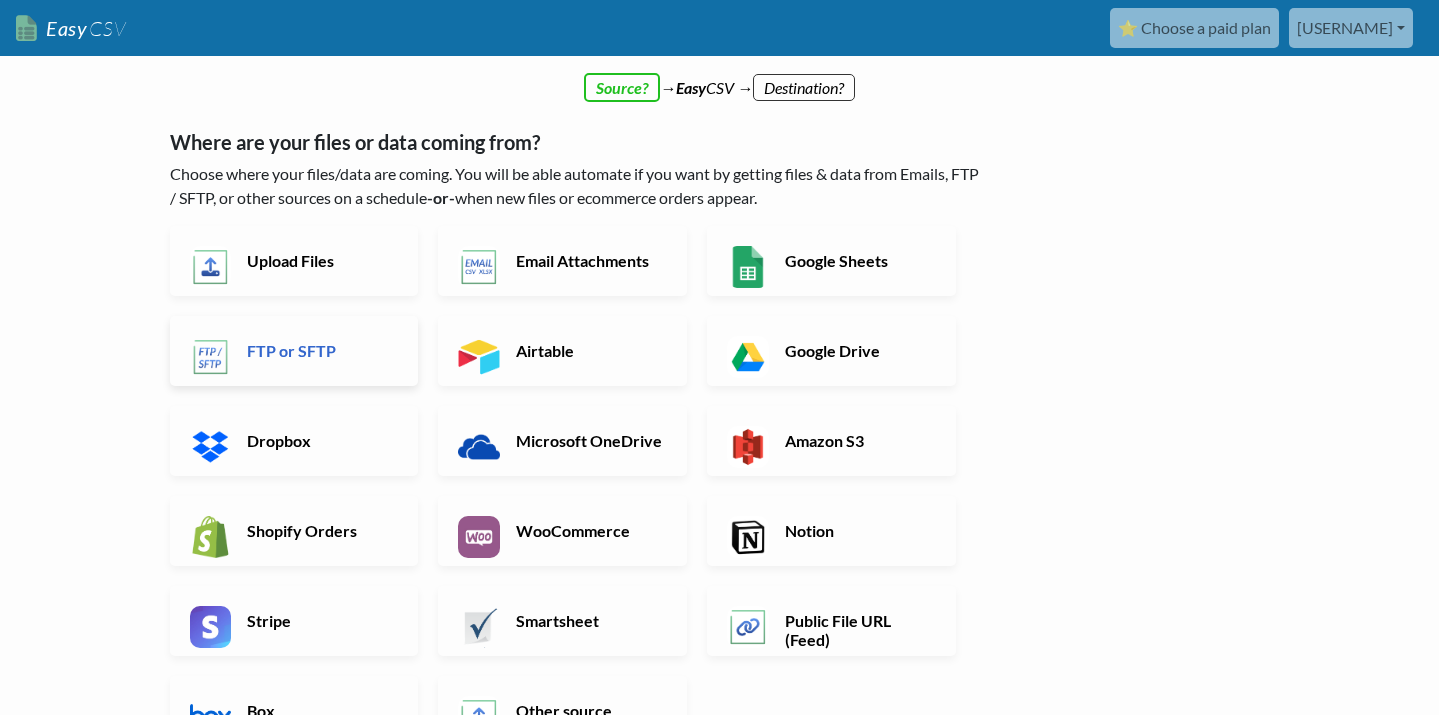 click on "FTP or SFTP" at bounding box center (320, 350) 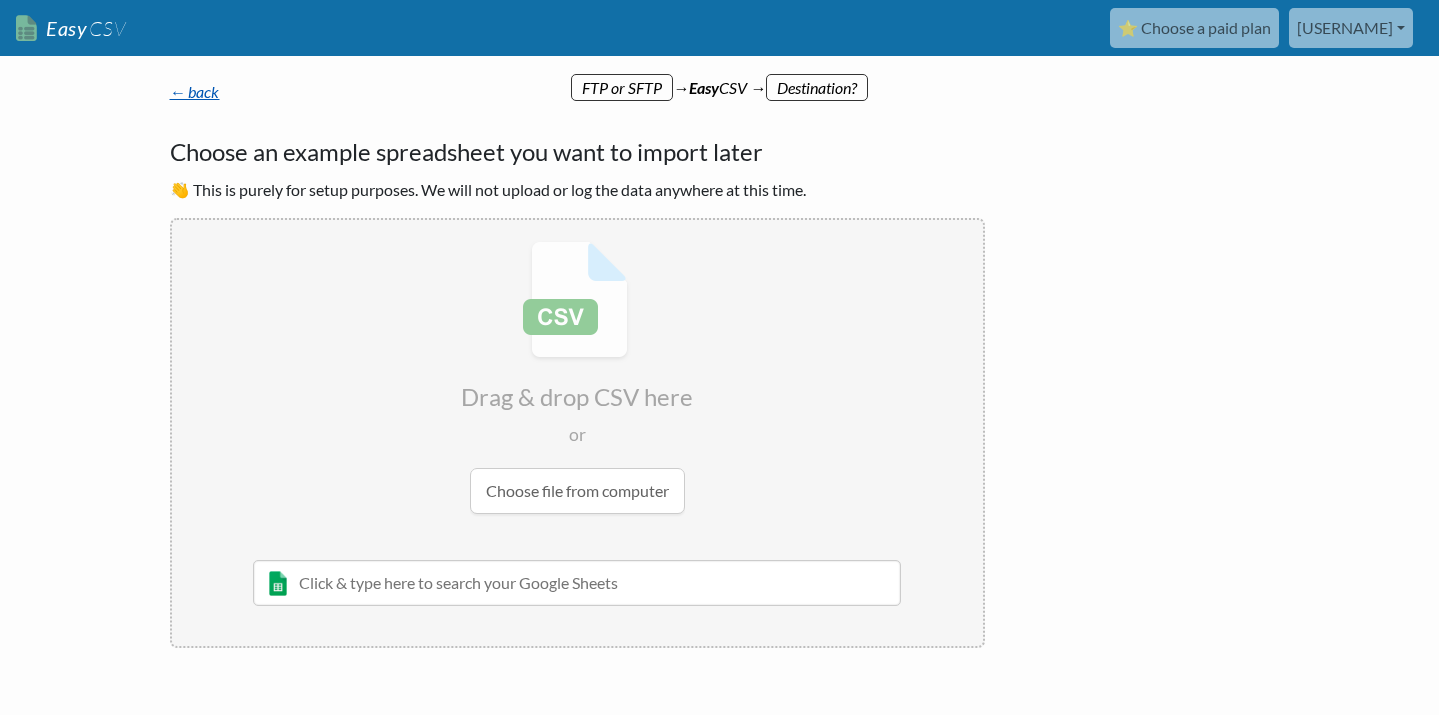 click on "← back" at bounding box center [195, 91] 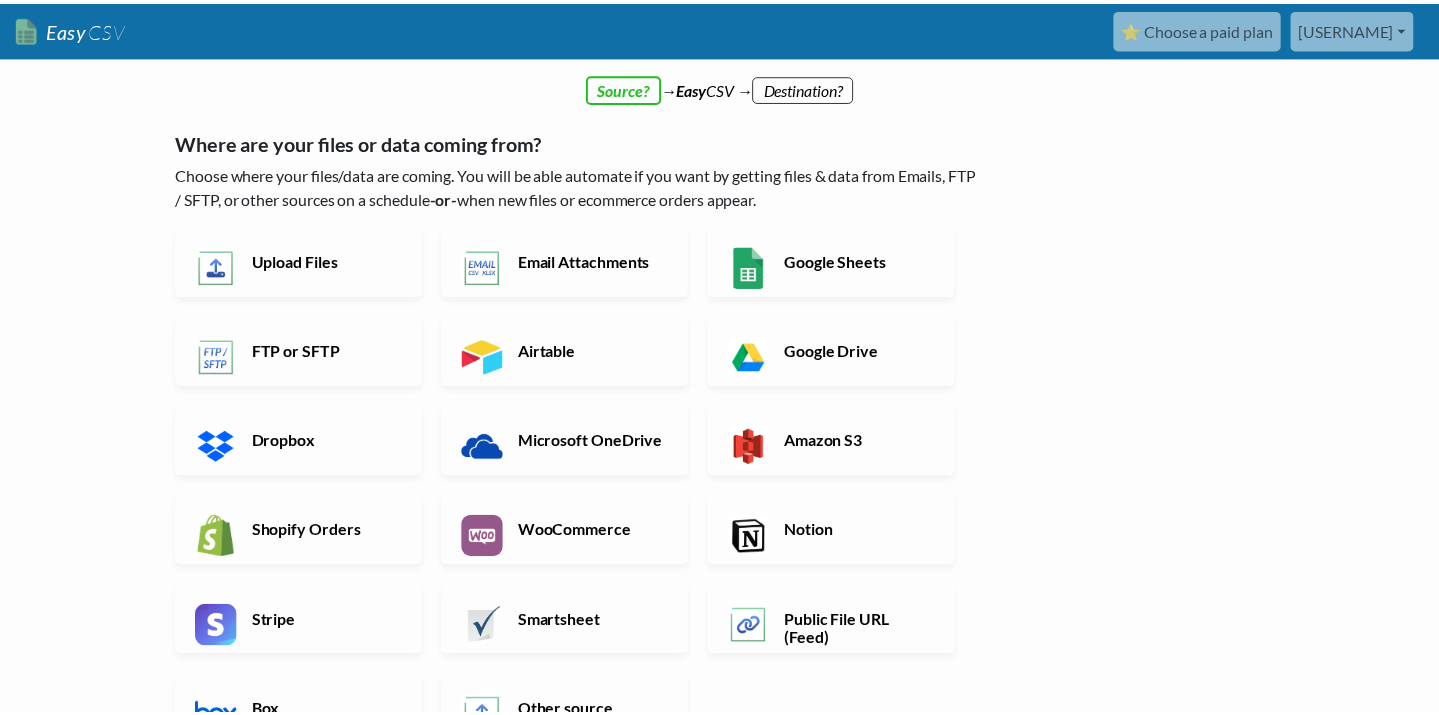 scroll, scrollTop: 0, scrollLeft: 0, axis: both 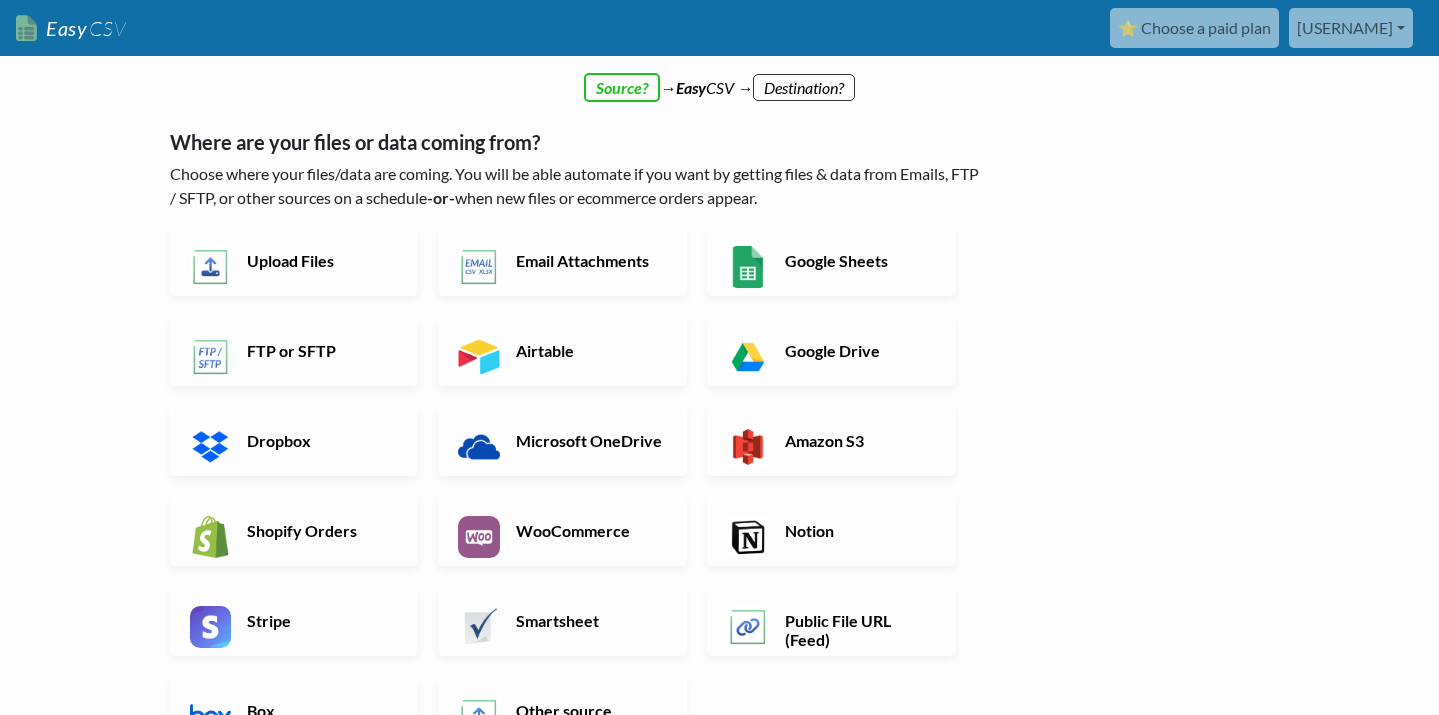 click on "← back   Thanks for signing up! Set up your Import Flow and Upload Page in 1 minute below :)
Where are your files or data coming from?
Choose where your files/data are coming. You will be able automate if you want by getting files & data from Emails, FTP / SFTP, or other sources on a schedule  -or-  when new files or ecommerce orders appear.
Upload Files
Email Attachments
Google Sheets
FTP or SFTP
Airtable
Google Drive
Dropbox
Microsoft OneDrive
Amazon S3" at bounding box center [577, 511] 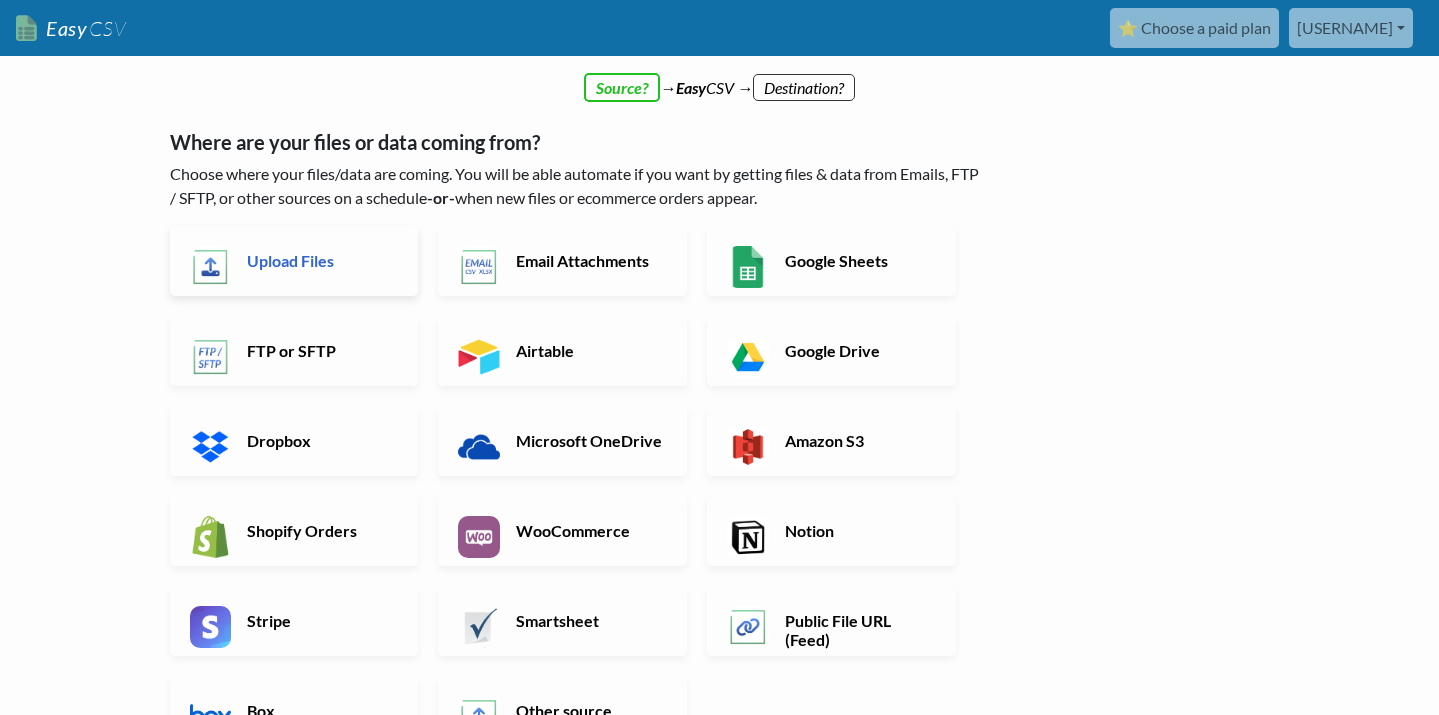 click at bounding box center (211, 267) 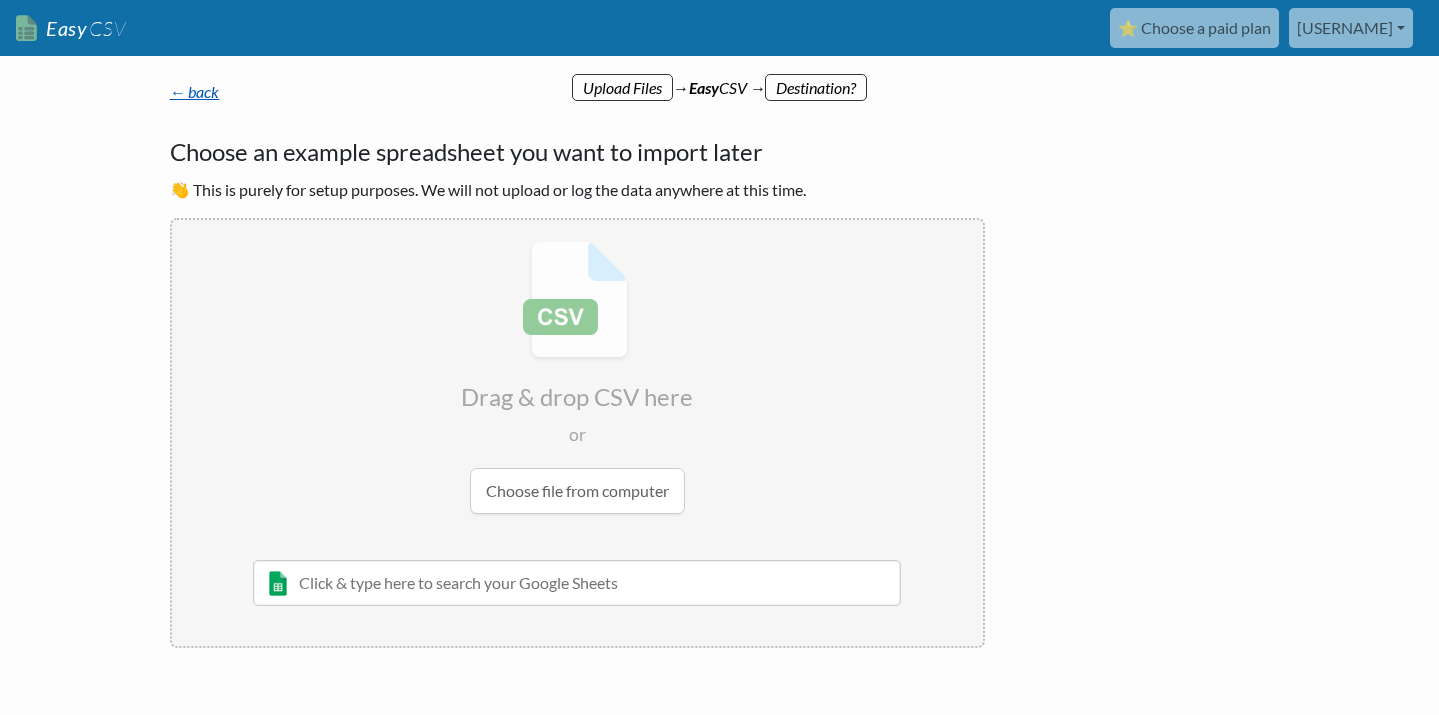 click on "← back" at bounding box center (195, 91) 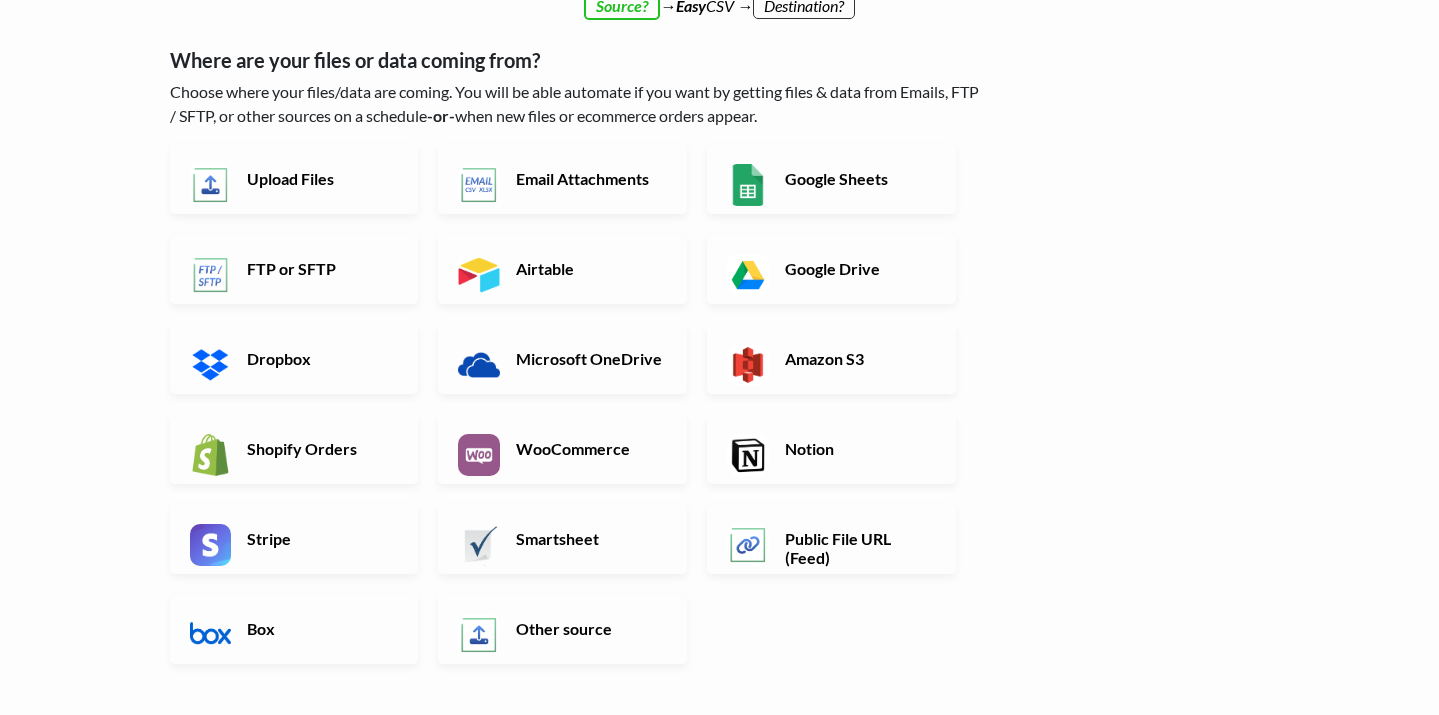 scroll, scrollTop: 83, scrollLeft: 0, axis: vertical 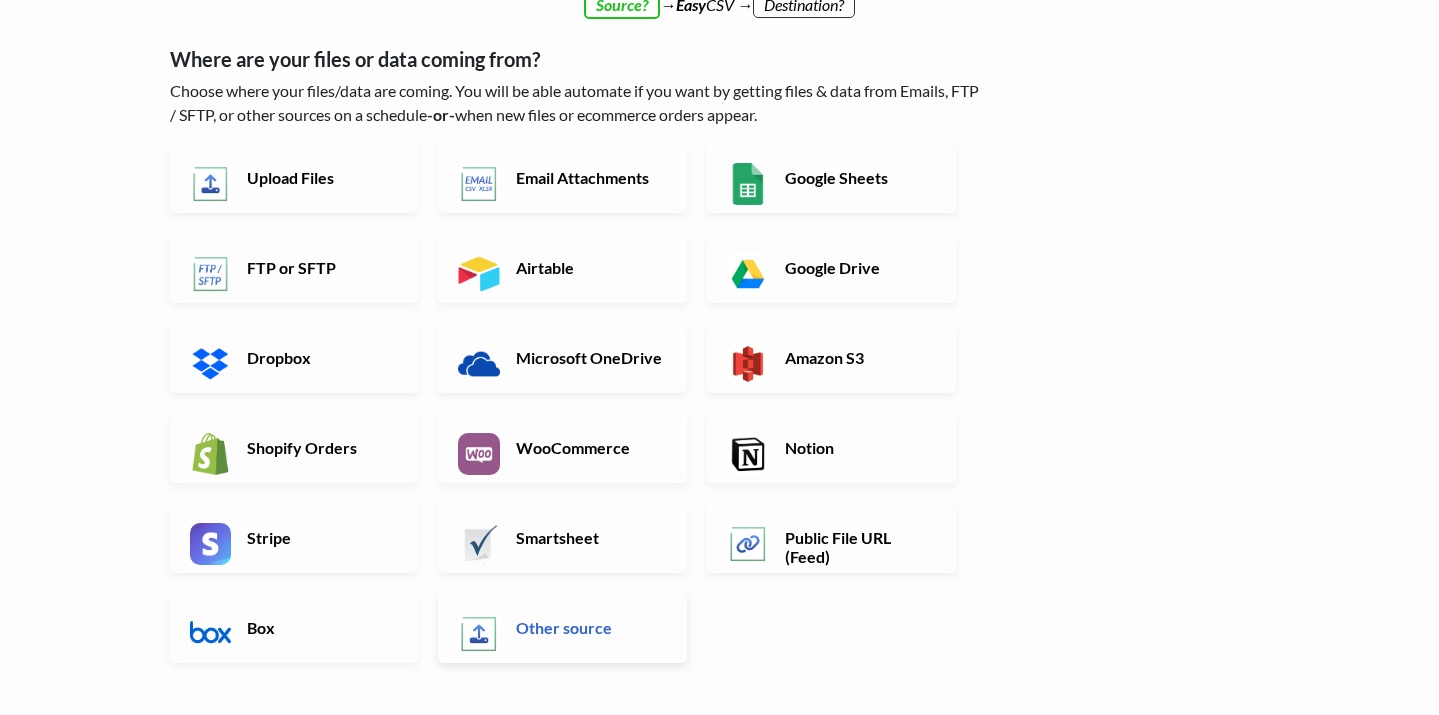 click at bounding box center [479, 634] 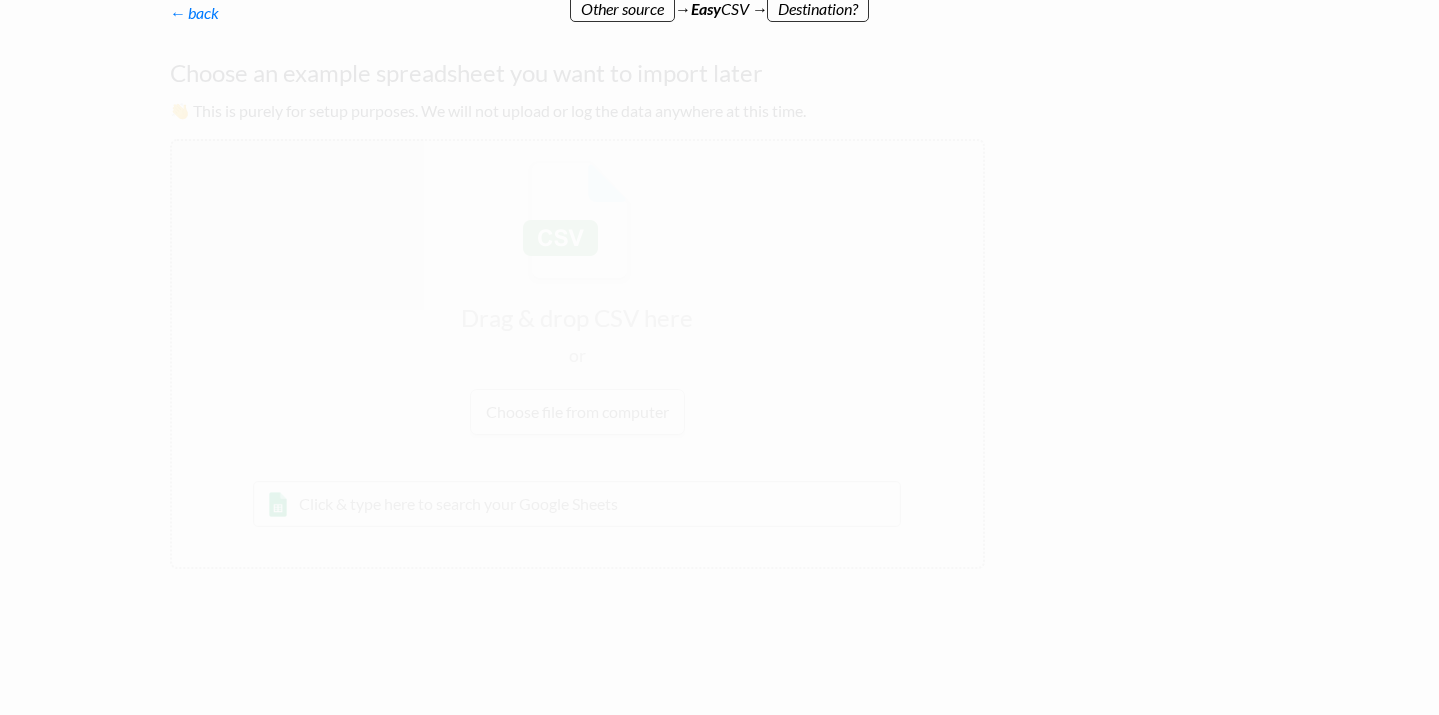 scroll, scrollTop: 0, scrollLeft: 0, axis: both 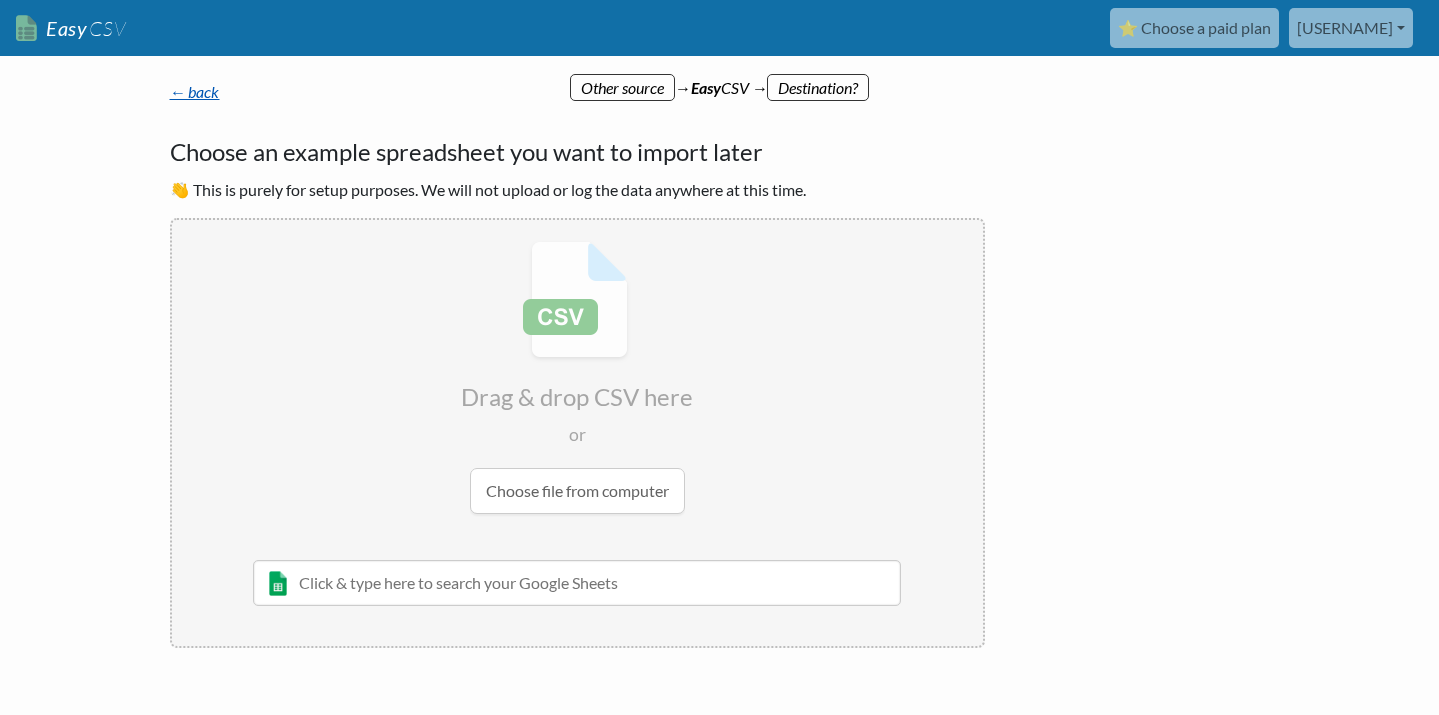 click on "← back" at bounding box center [195, 91] 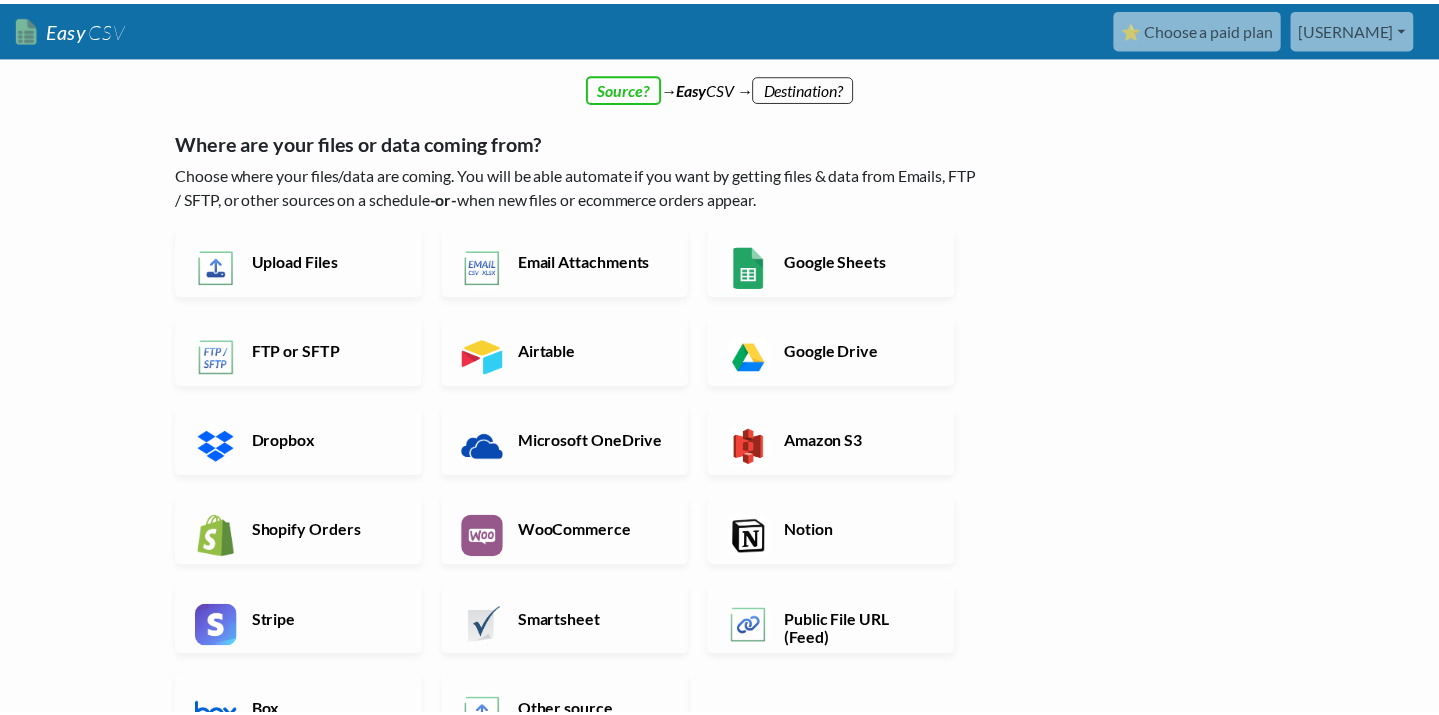 scroll, scrollTop: 0, scrollLeft: 0, axis: both 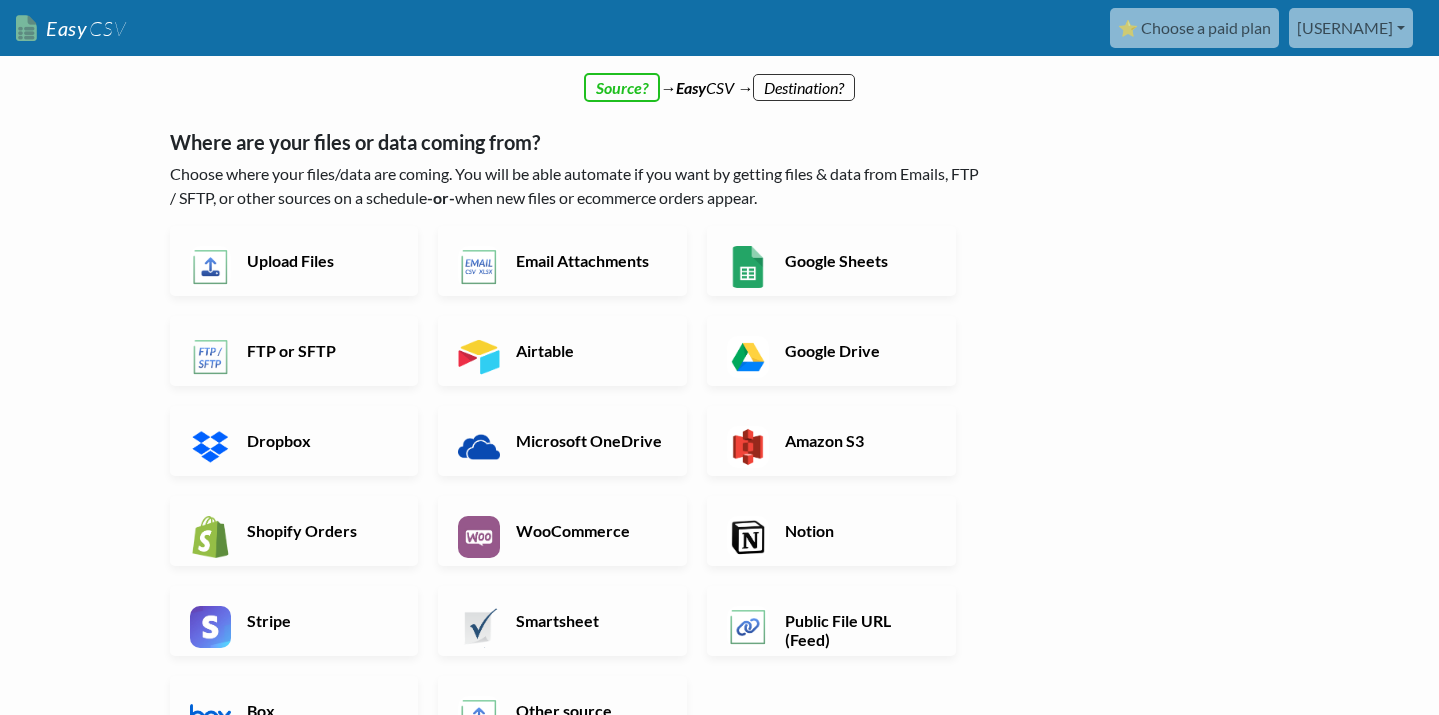 click on "← back   Thanks for signing up! Set up your Import Flow and Upload Page in 1 minute below :)
Where are your files or data coming from?
Choose where your files/data are coming. You will be able automate if you want by getting files & data from Emails, FTP / SFTP, or other sources on a schedule  -or-  when new files or ecommerce orders appear.
Upload Files
Email Attachments
Google Sheets
FTP or SFTP
Airtable
Google Drive
Dropbox
Microsoft OneDrive
Amazon S3" at bounding box center [577, 511] 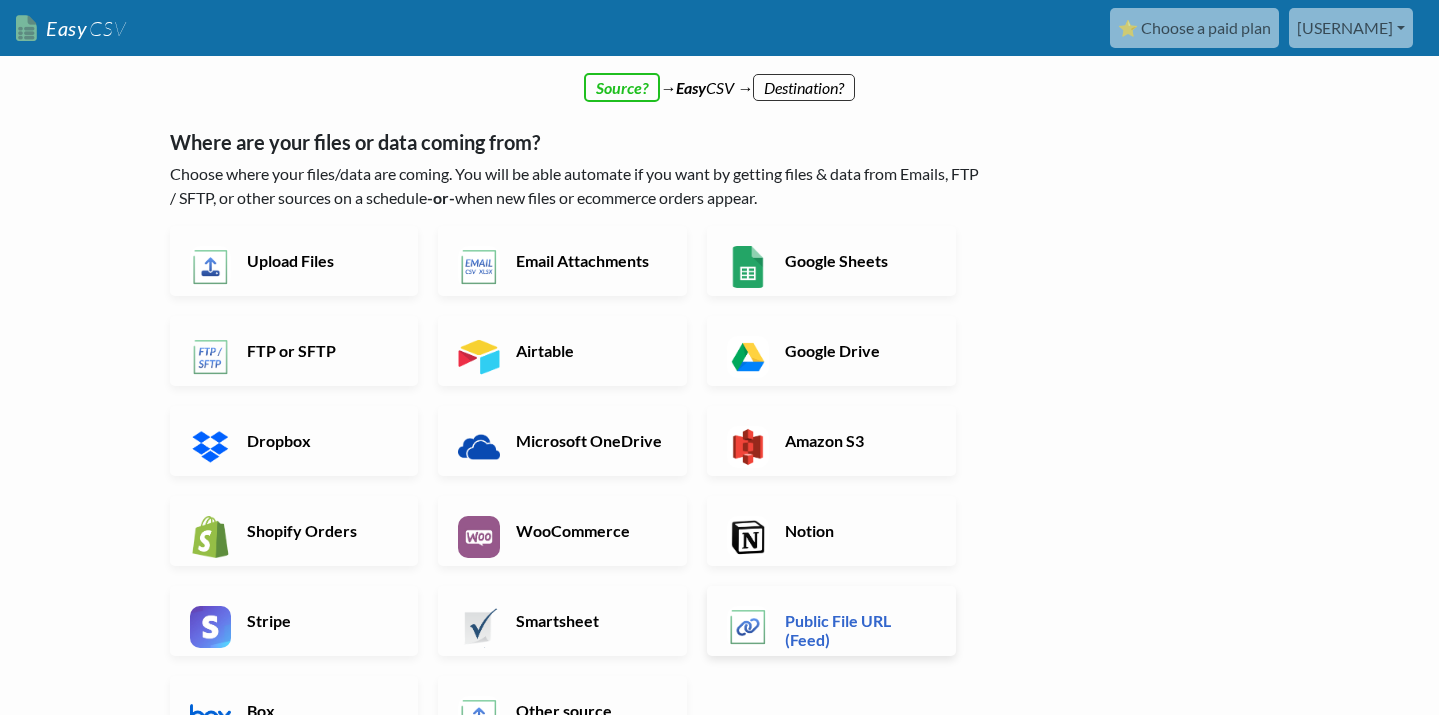 click at bounding box center [748, 627] 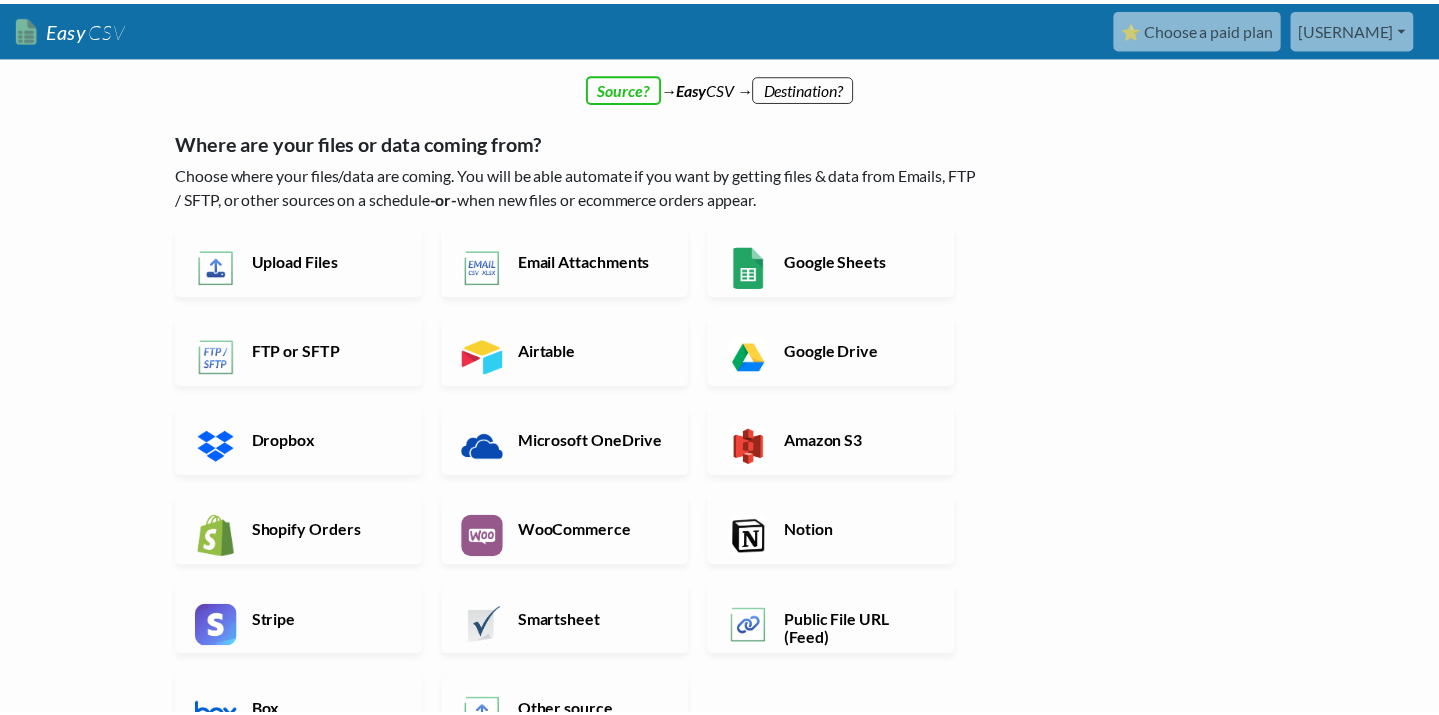 scroll, scrollTop: 0, scrollLeft: 0, axis: both 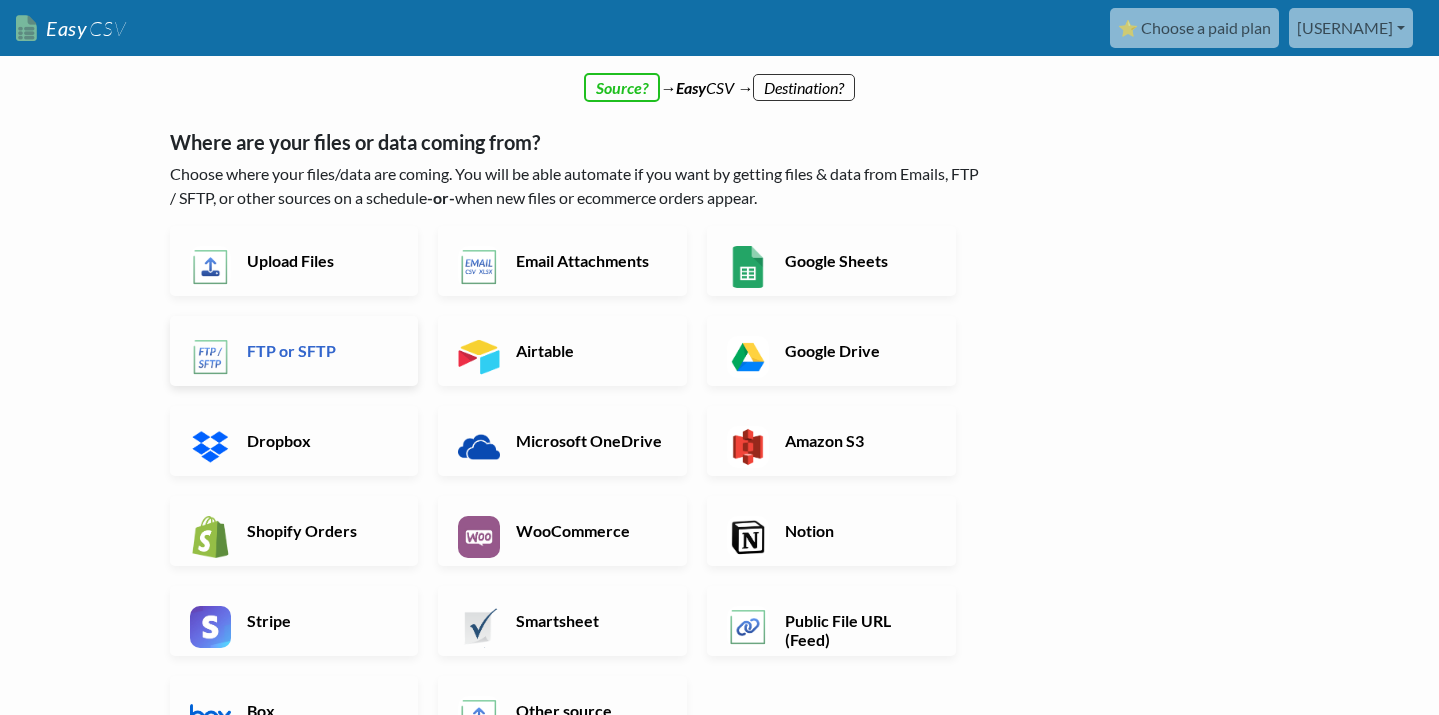 click on "FTP or SFTP" at bounding box center (294, 351) 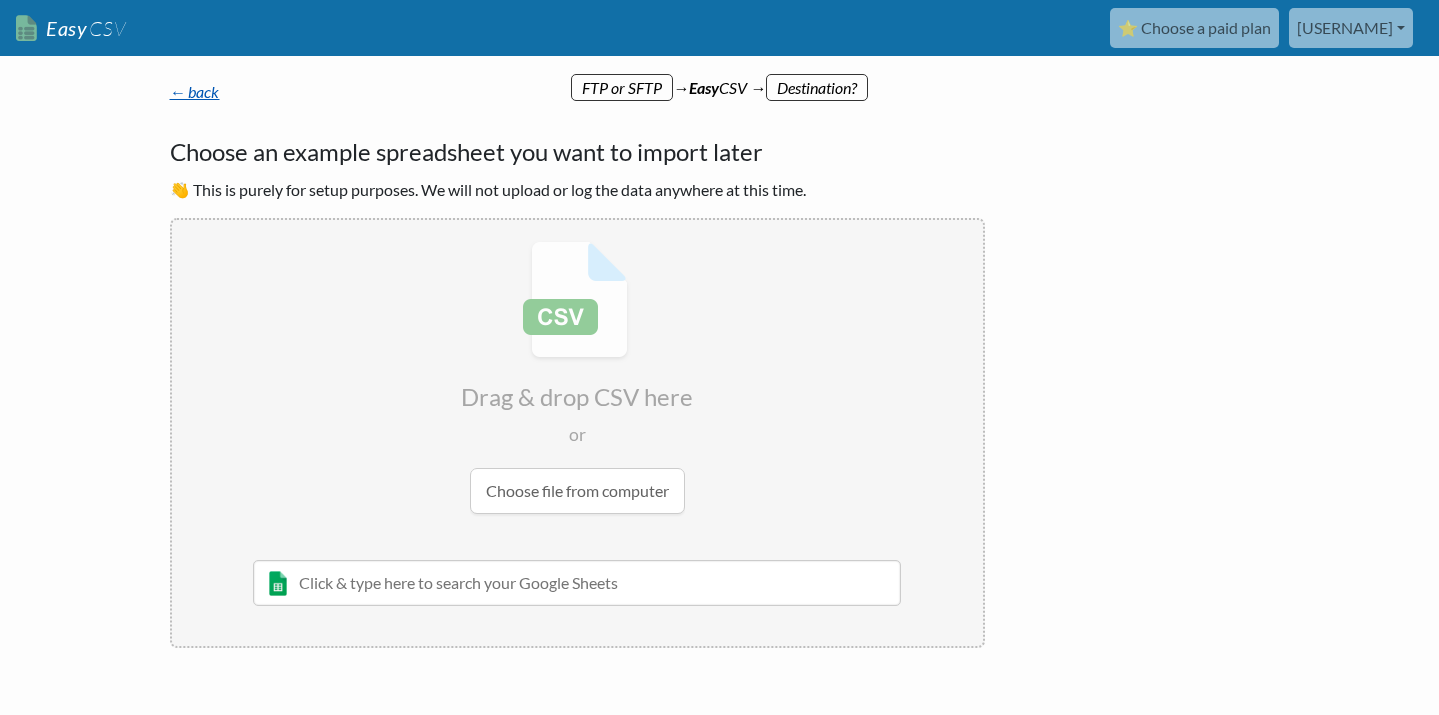 click on "← back" at bounding box center (195, 91) 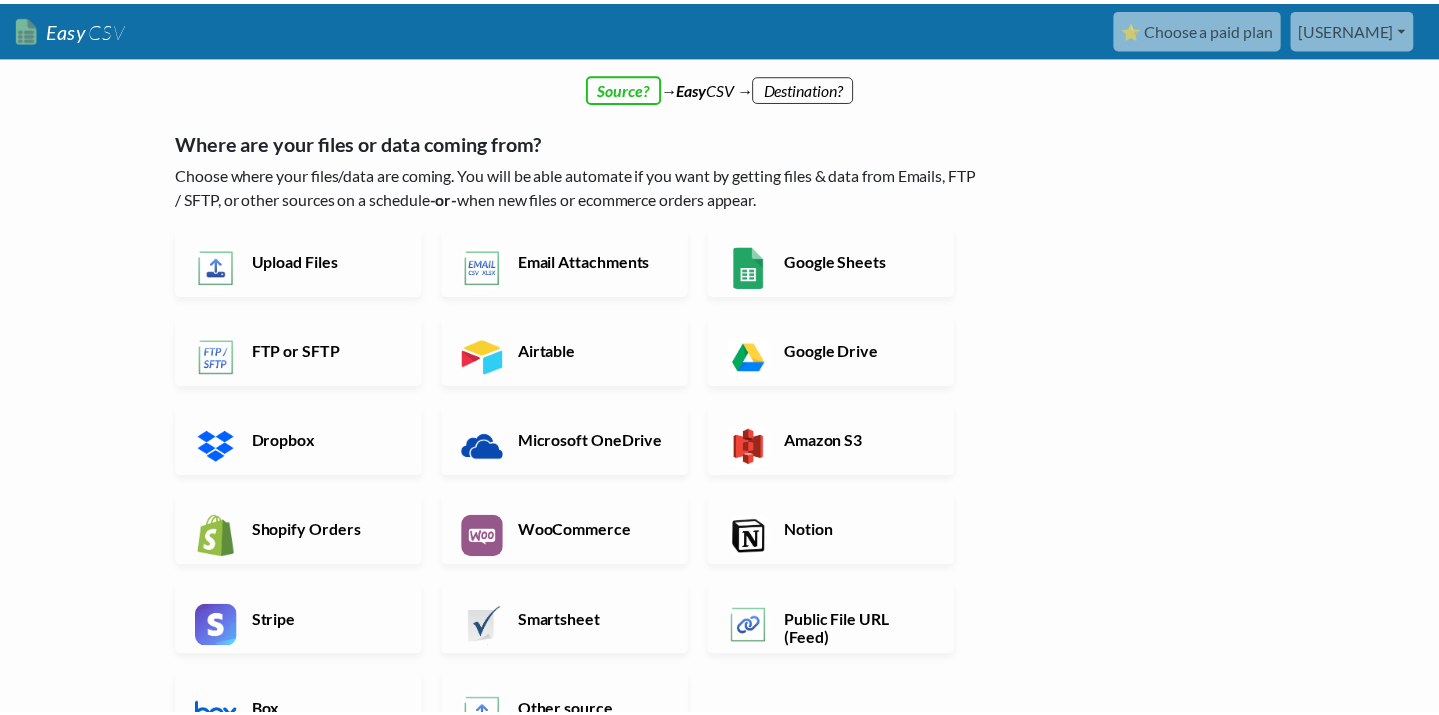 scroll, scrollTop: 0, scrollLeft: 0, axis: both 